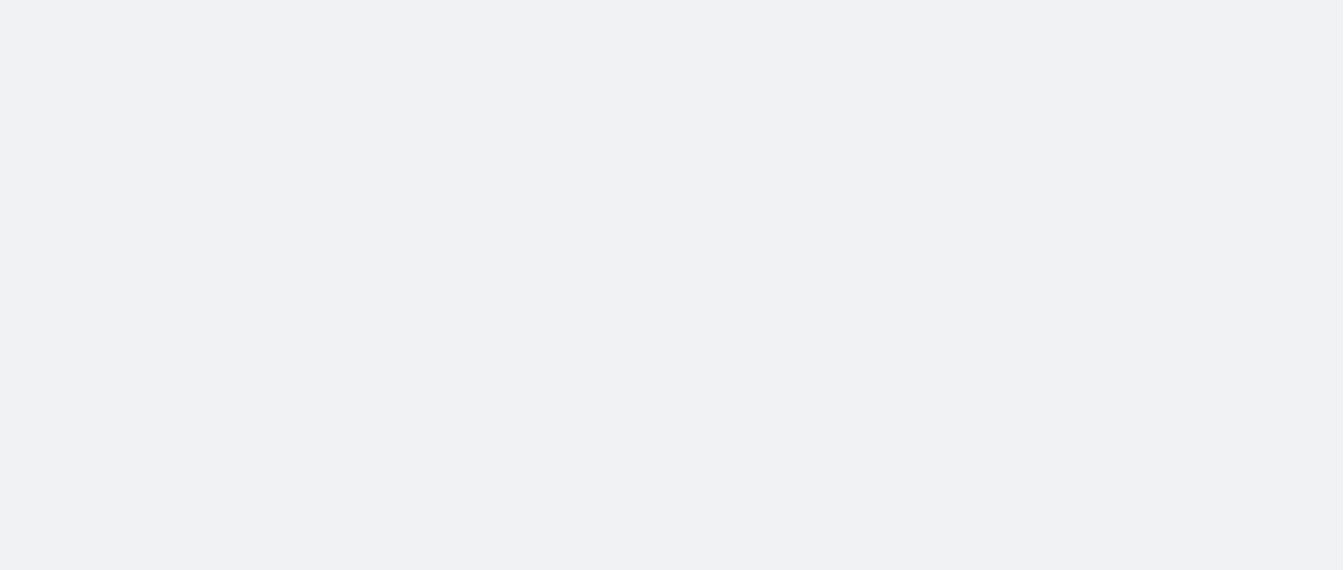 scroll, scrollTop: 0, scrollLeft: 0, axis: both 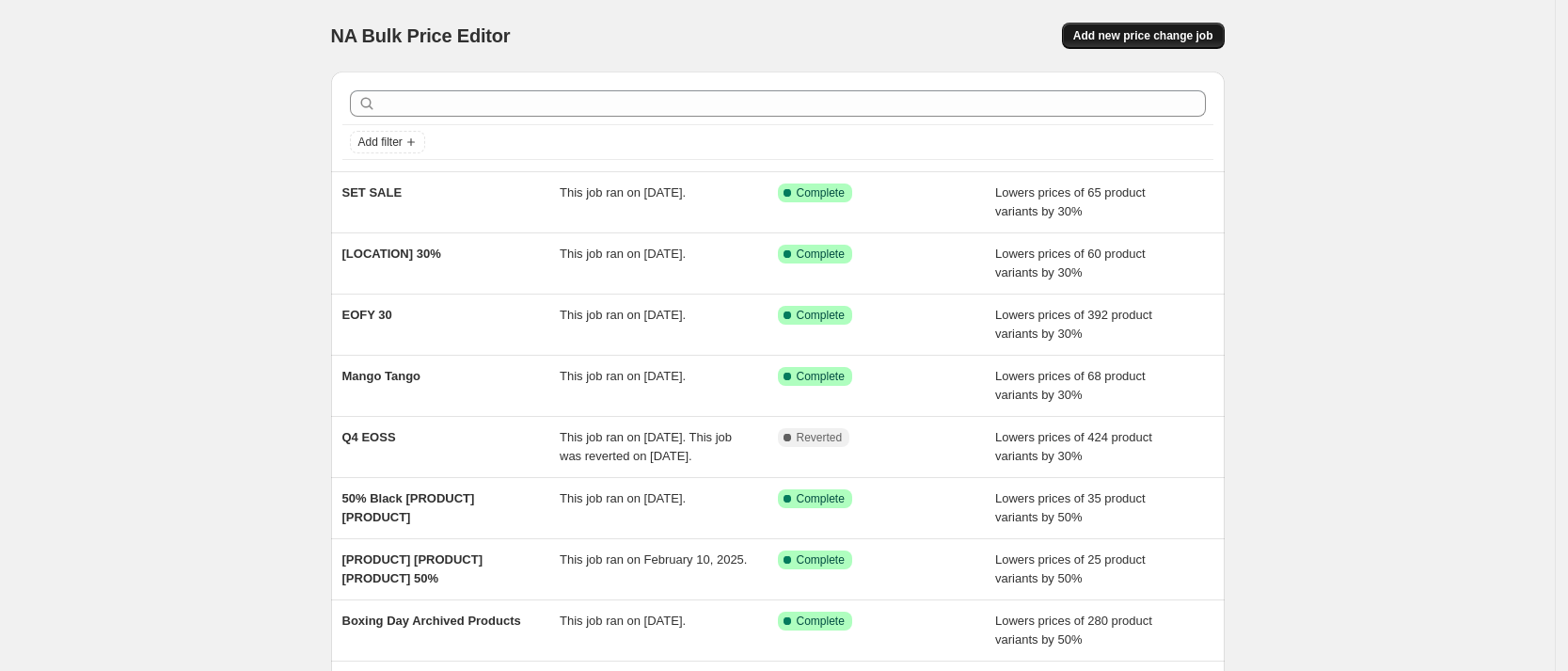 click on "Add new price change job" at bounding box center (1143, 36) 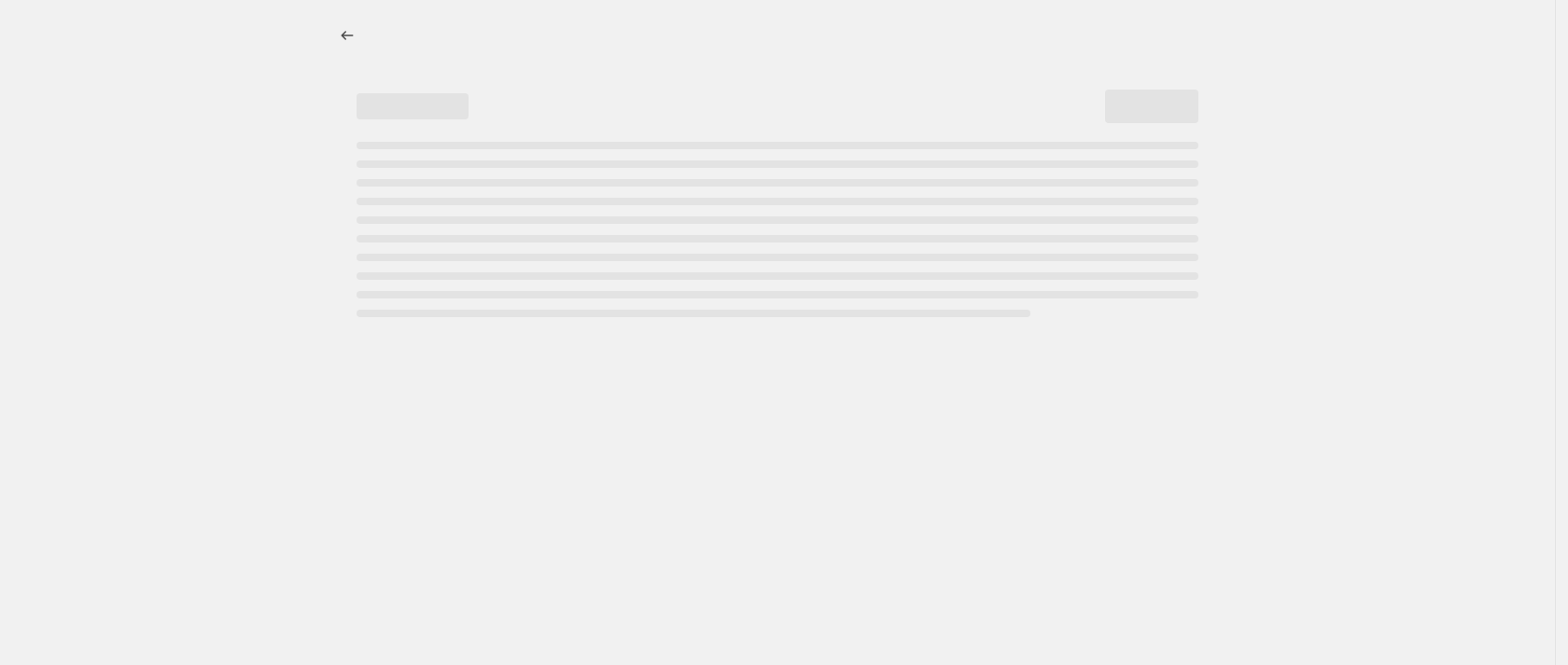 select on "percentage" 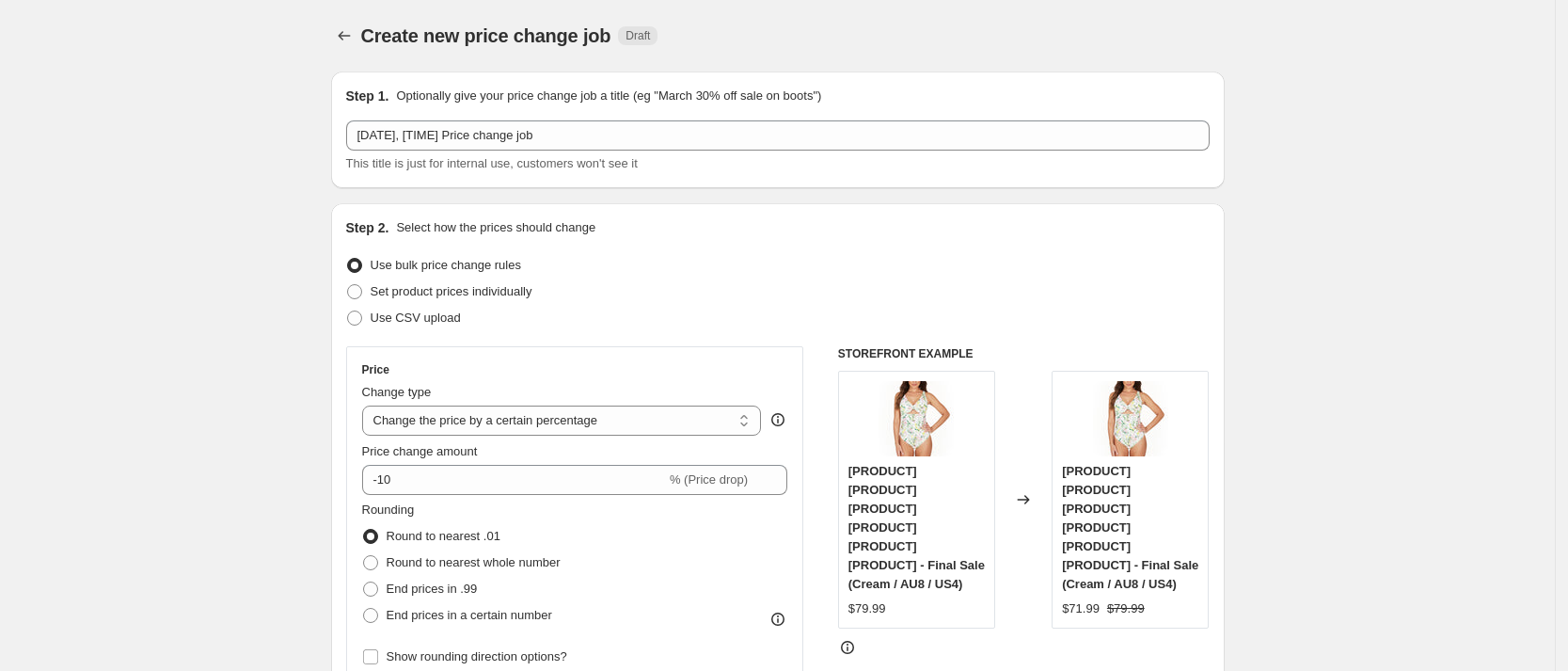 click on "[DATE], [TIME] Price change job This title is just for internal use, customers won't see it" at bounding box center (778, 147) 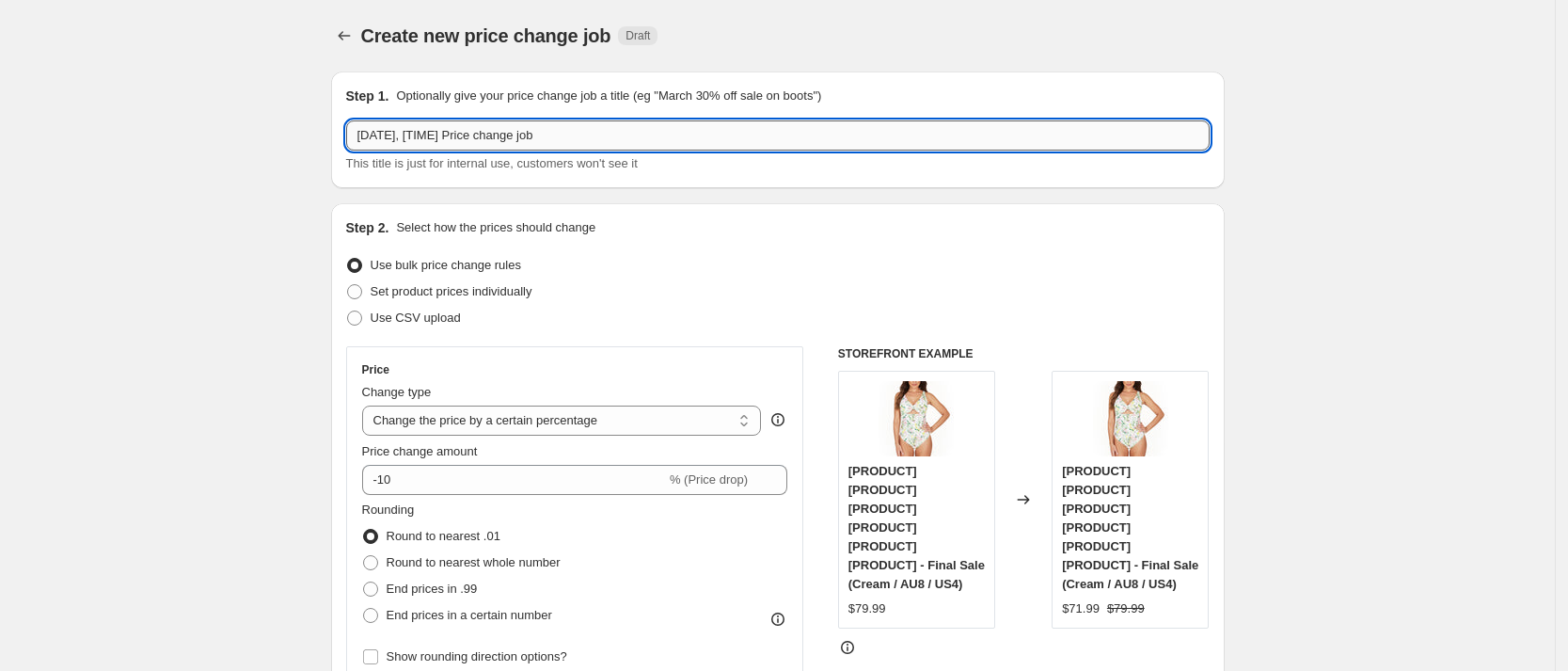 click on "[DATE], [TIME] Price change job" at bounding box center [778, 136] 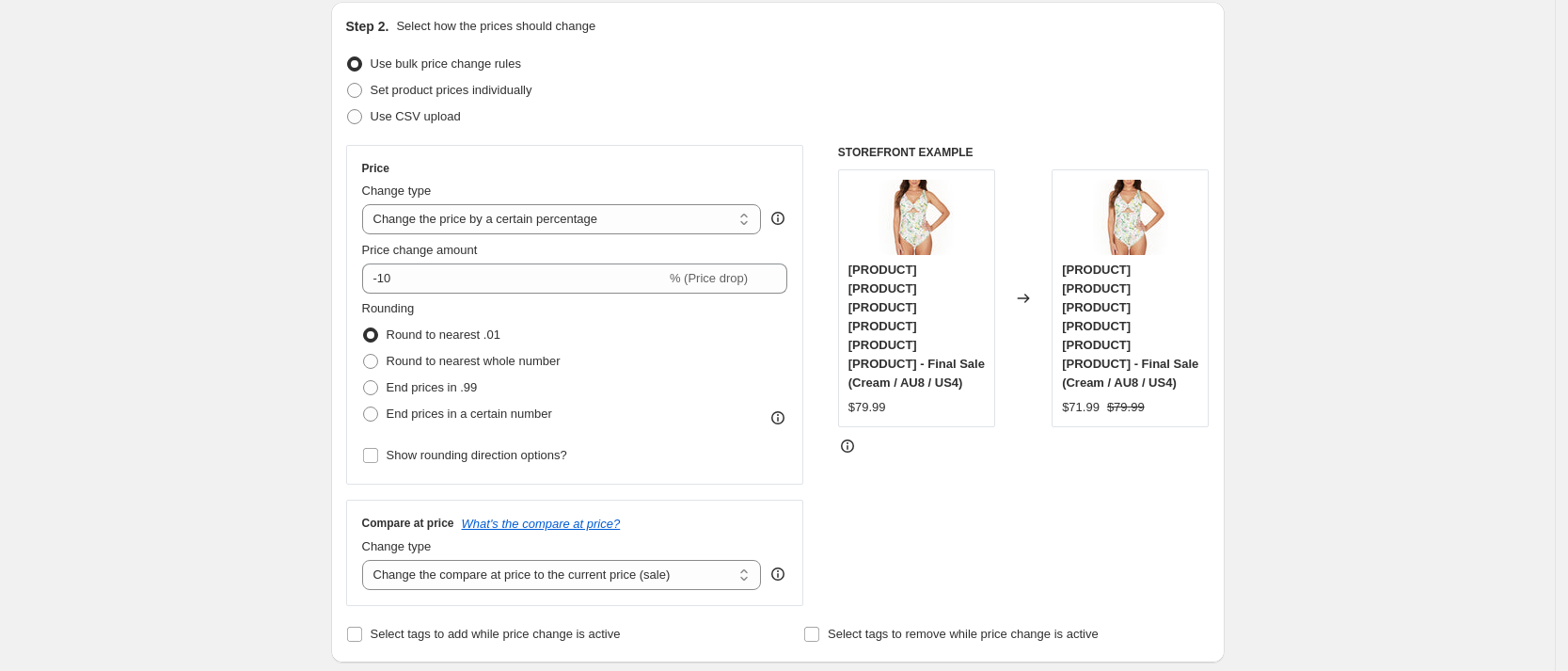scroll, scrollTop: 202, scrollLeft: 0, axis: vertical 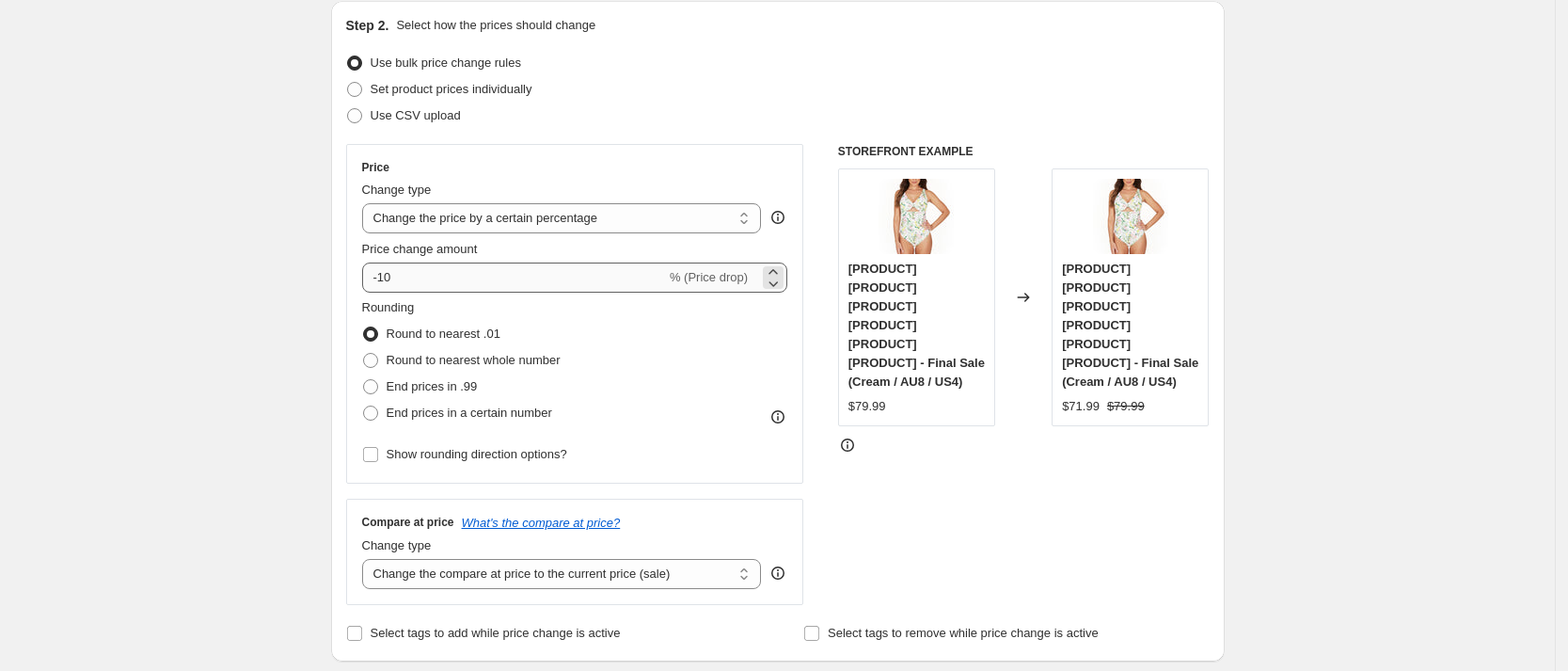 type on "Blue Must Haves" 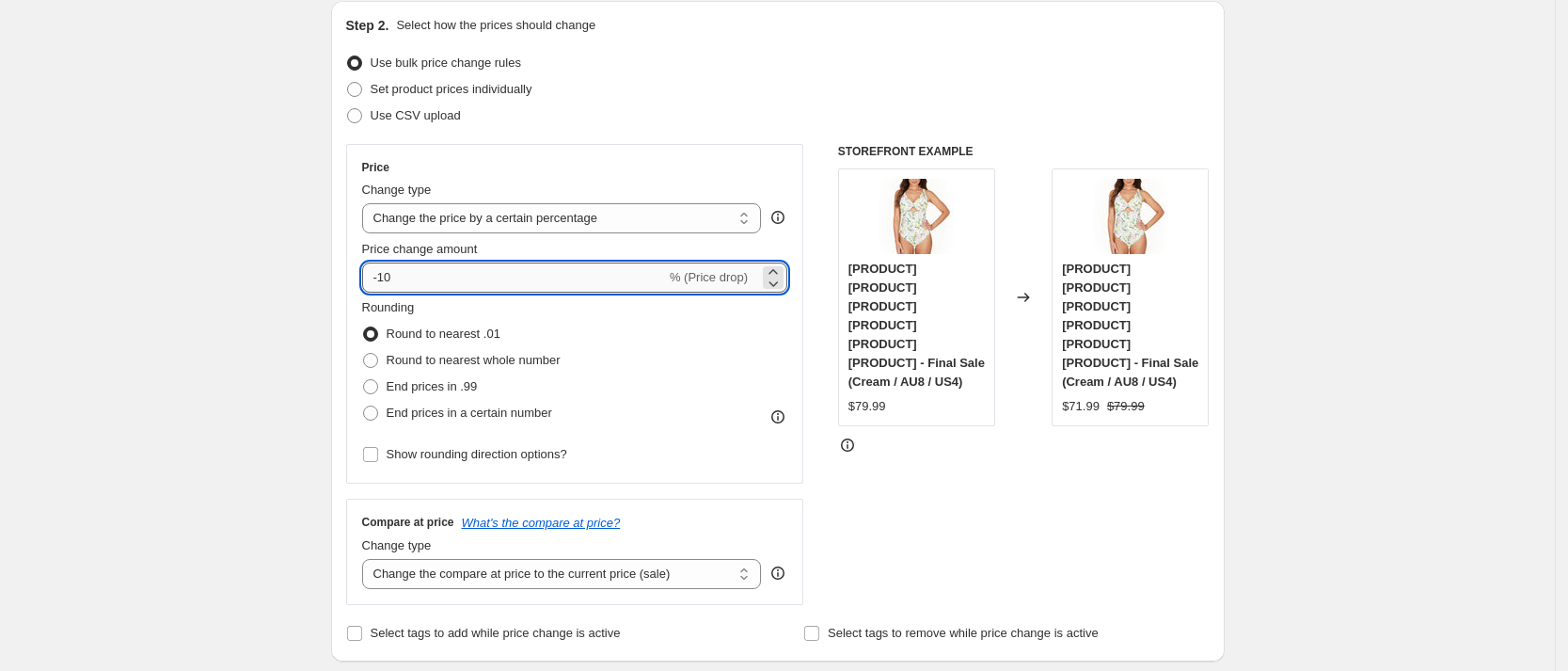 click on "-10" at bounding box center (514, 278) 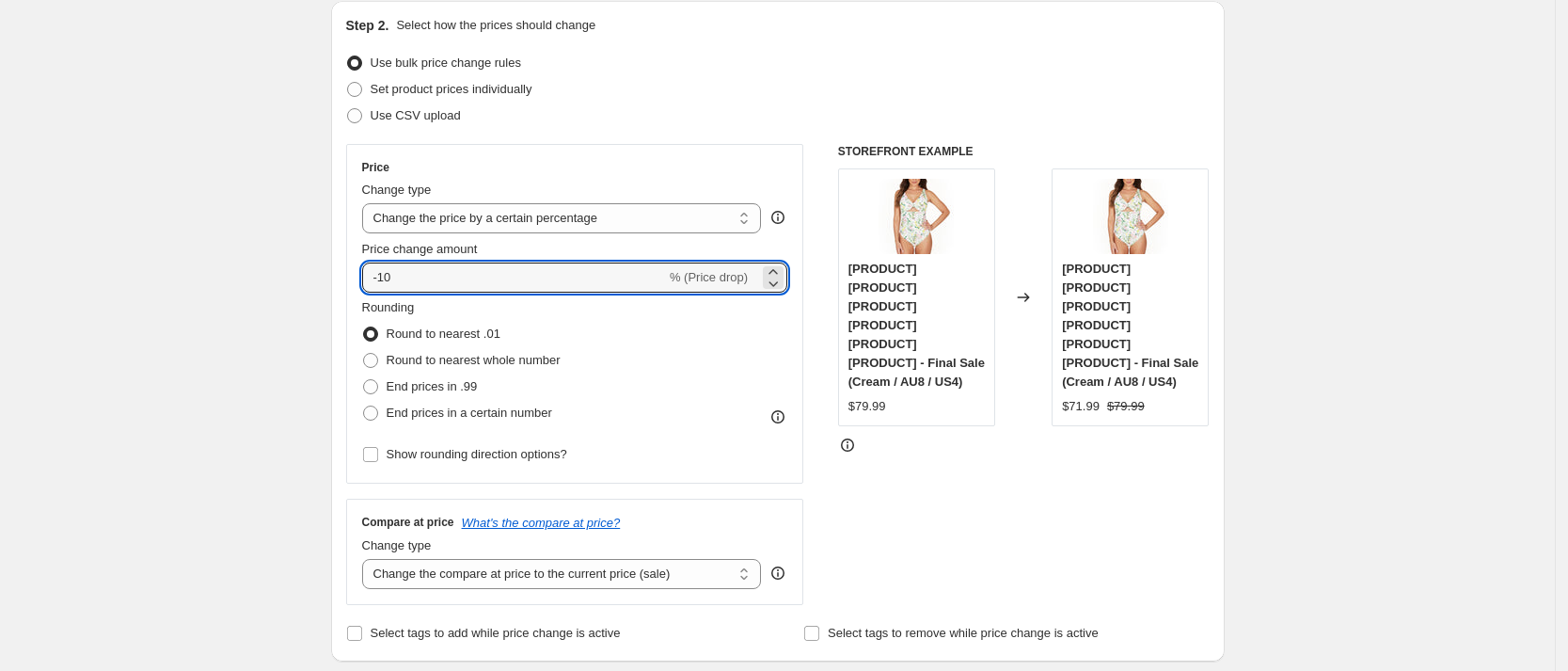 type on "-1" 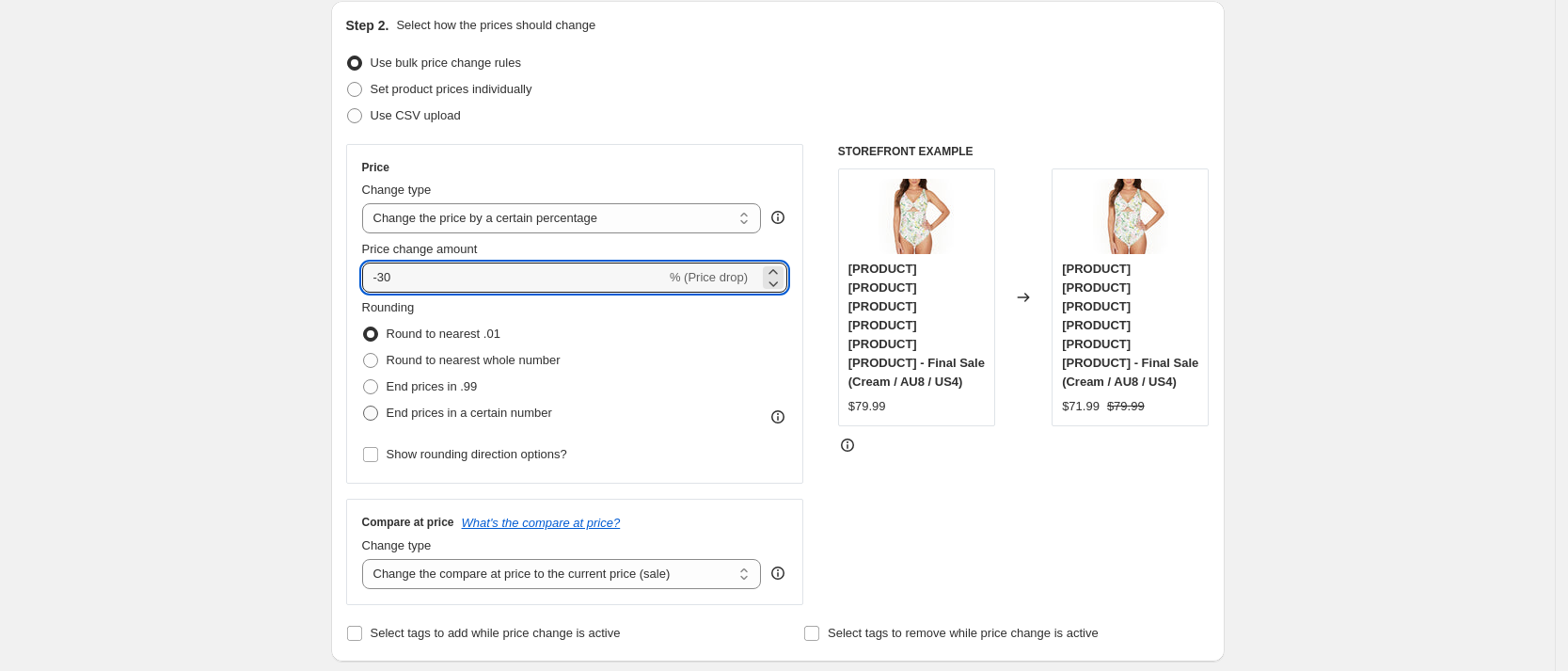 type on "-30" 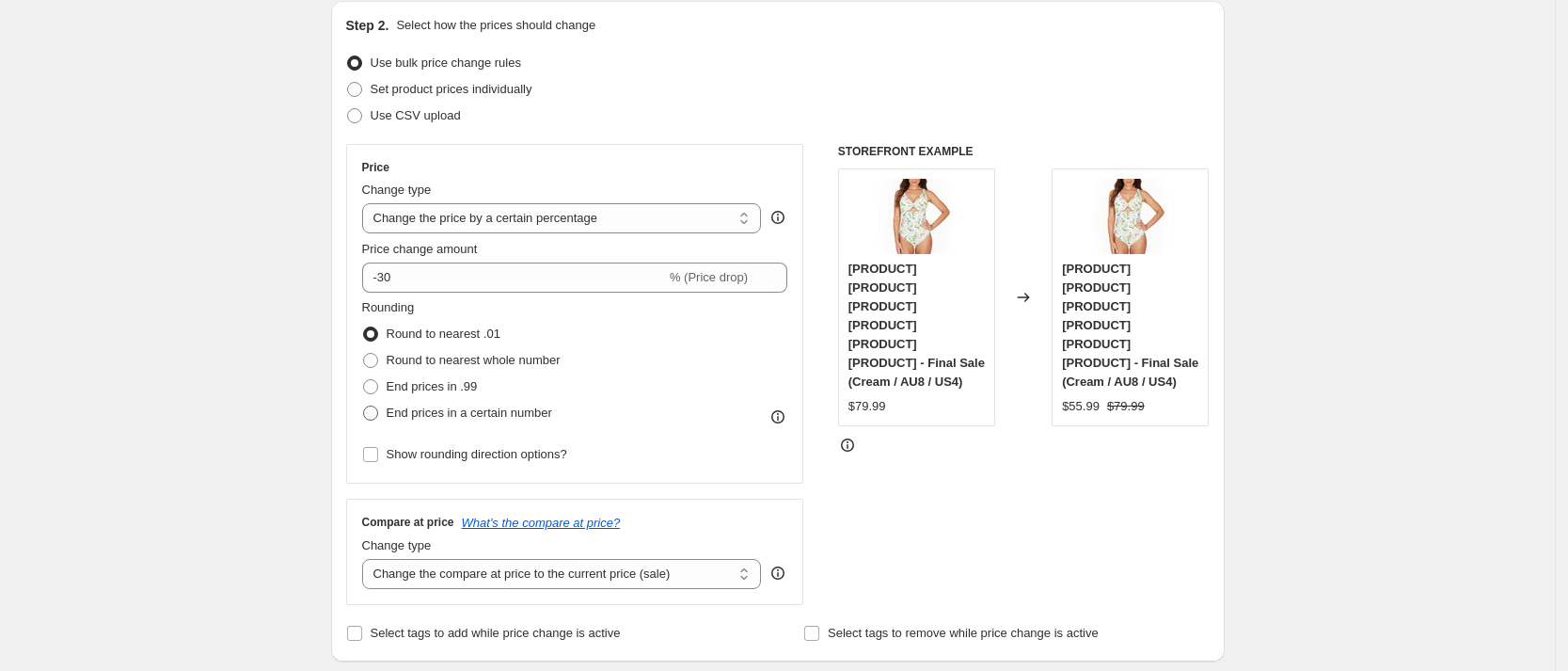 click at bounding box center [371, 413] 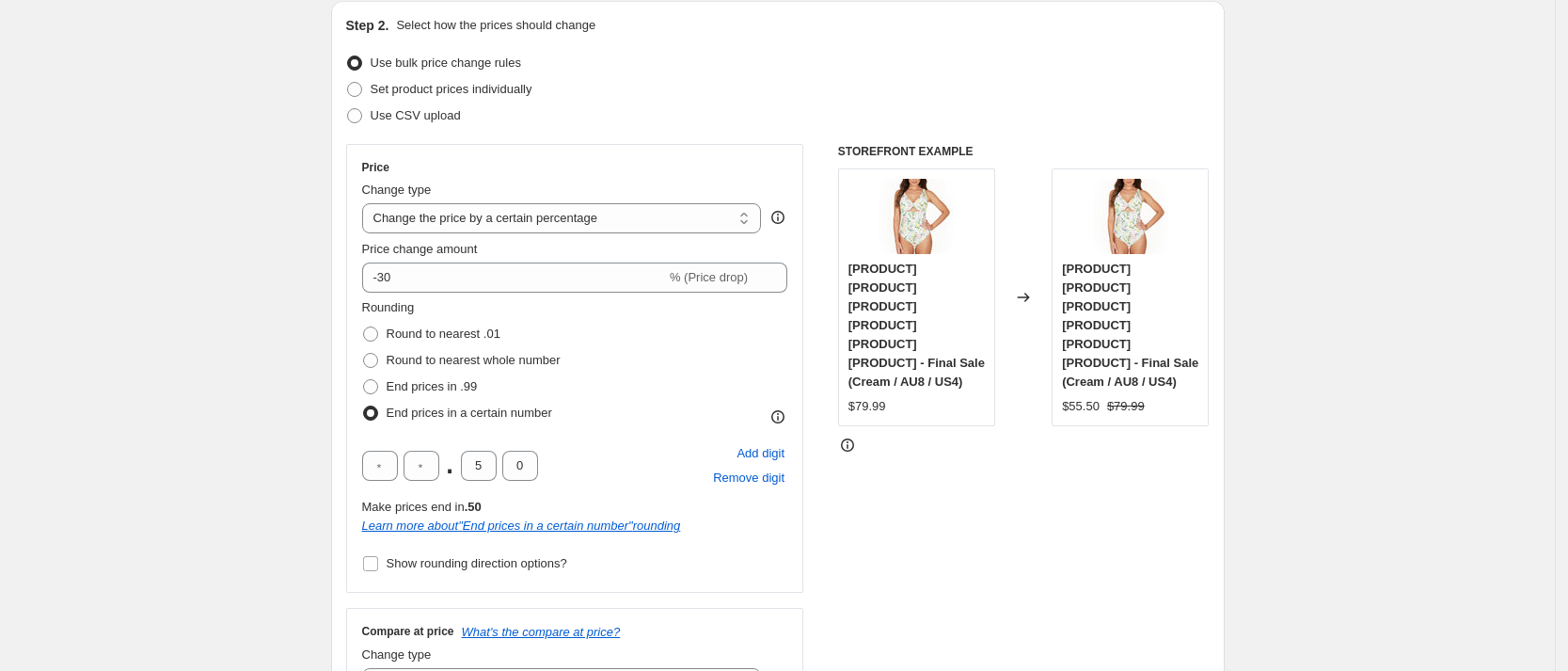 click on ". 5 0 Add digit Remove digit" at bounding box center [575, 466] 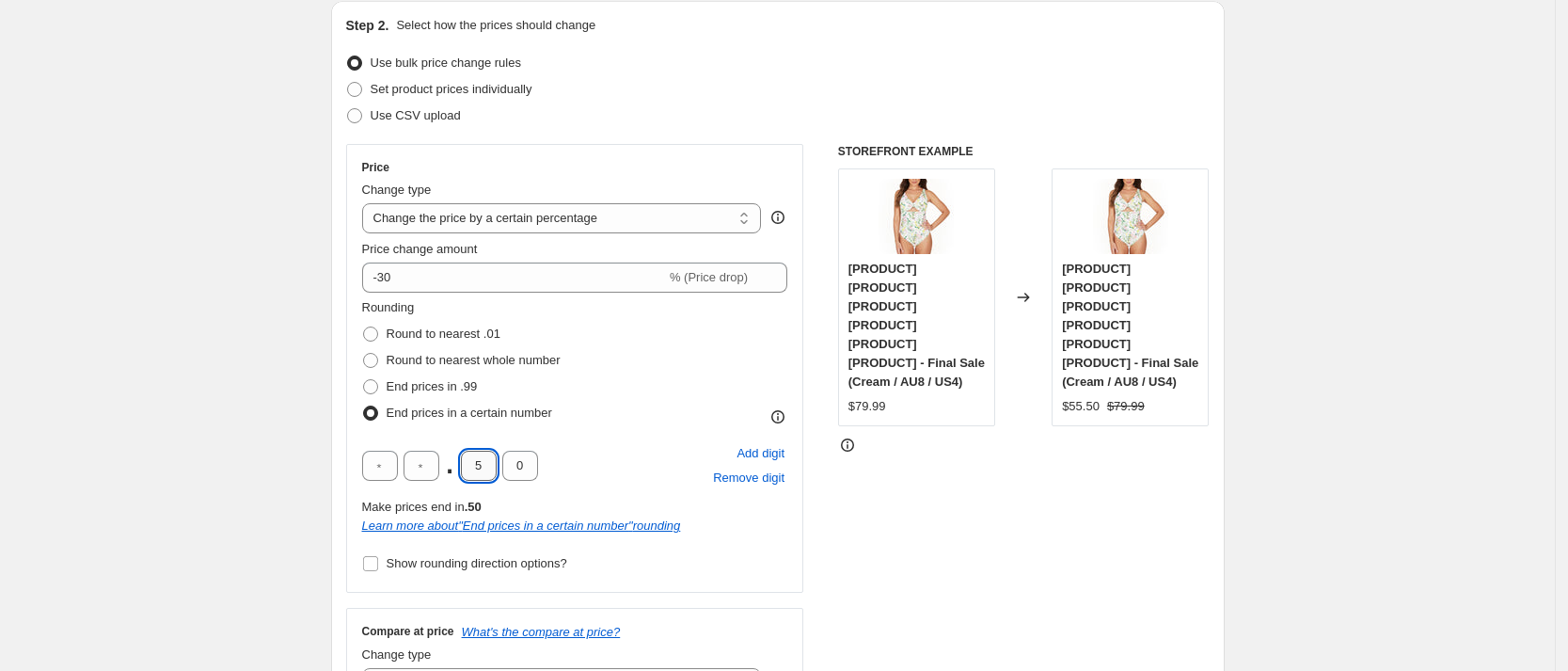 click on "5" at bounding box center [479, 466] 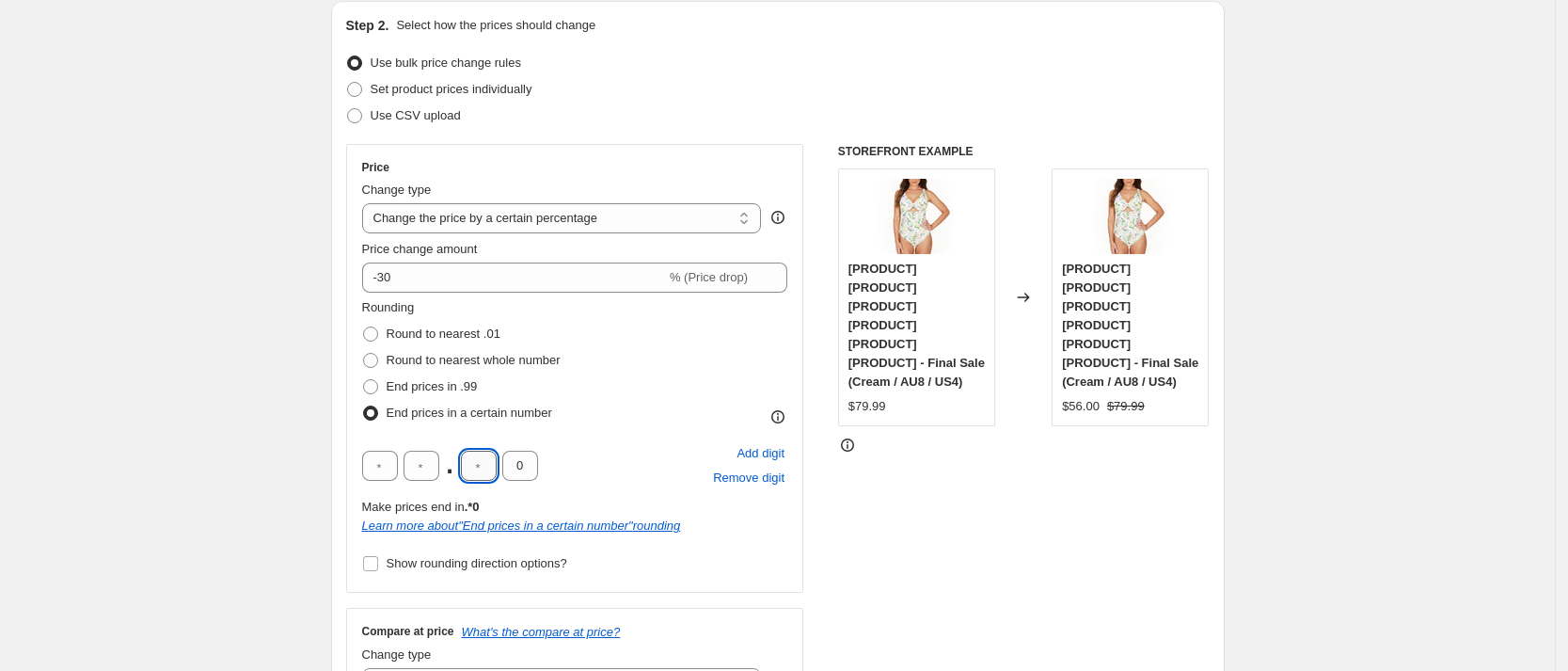 type on "9" 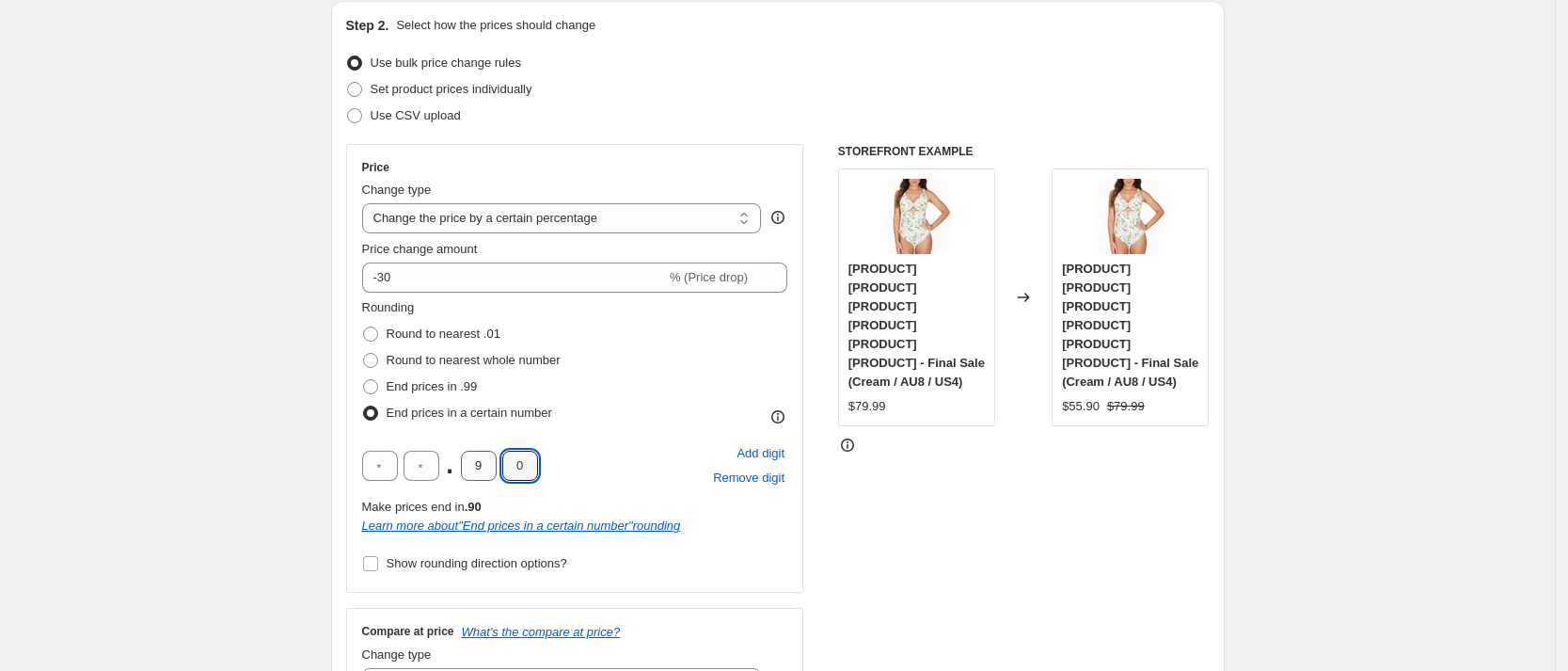 type 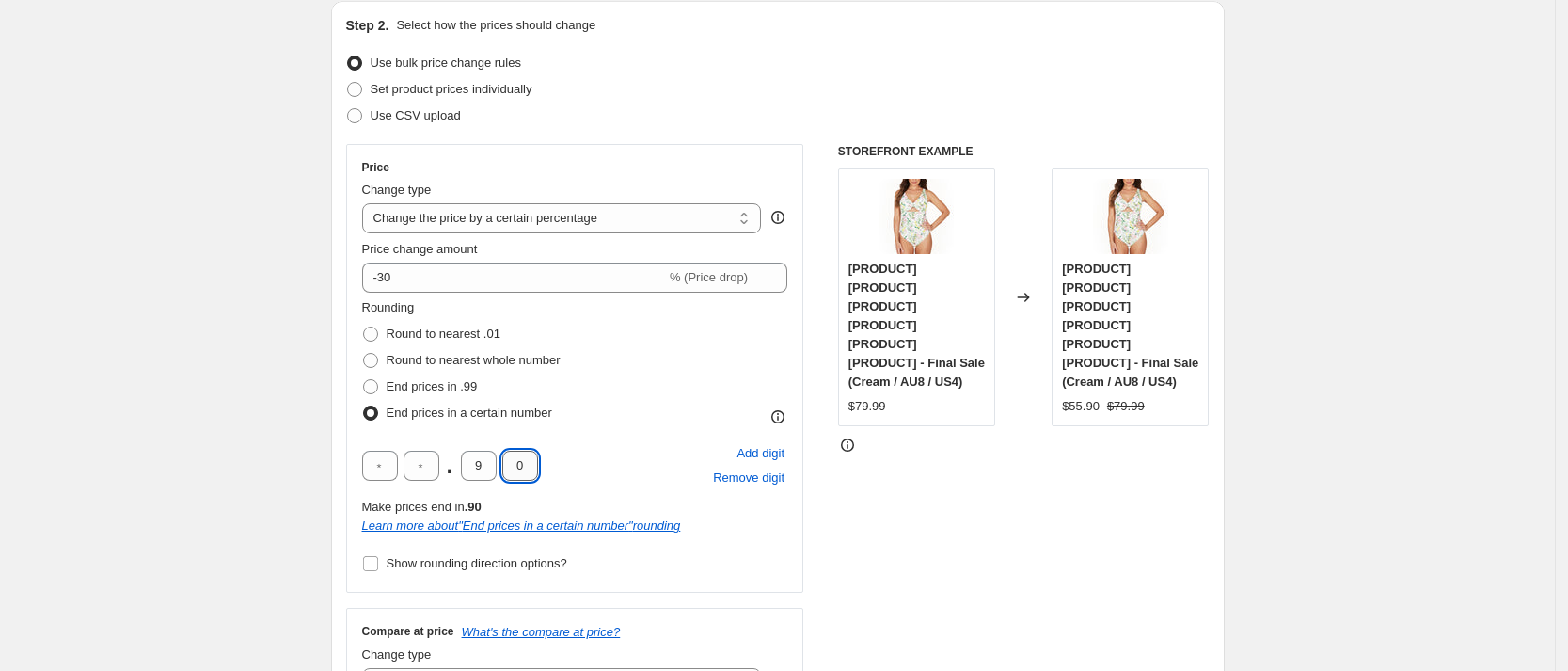 click on "0" at bounding box center (520, 466) 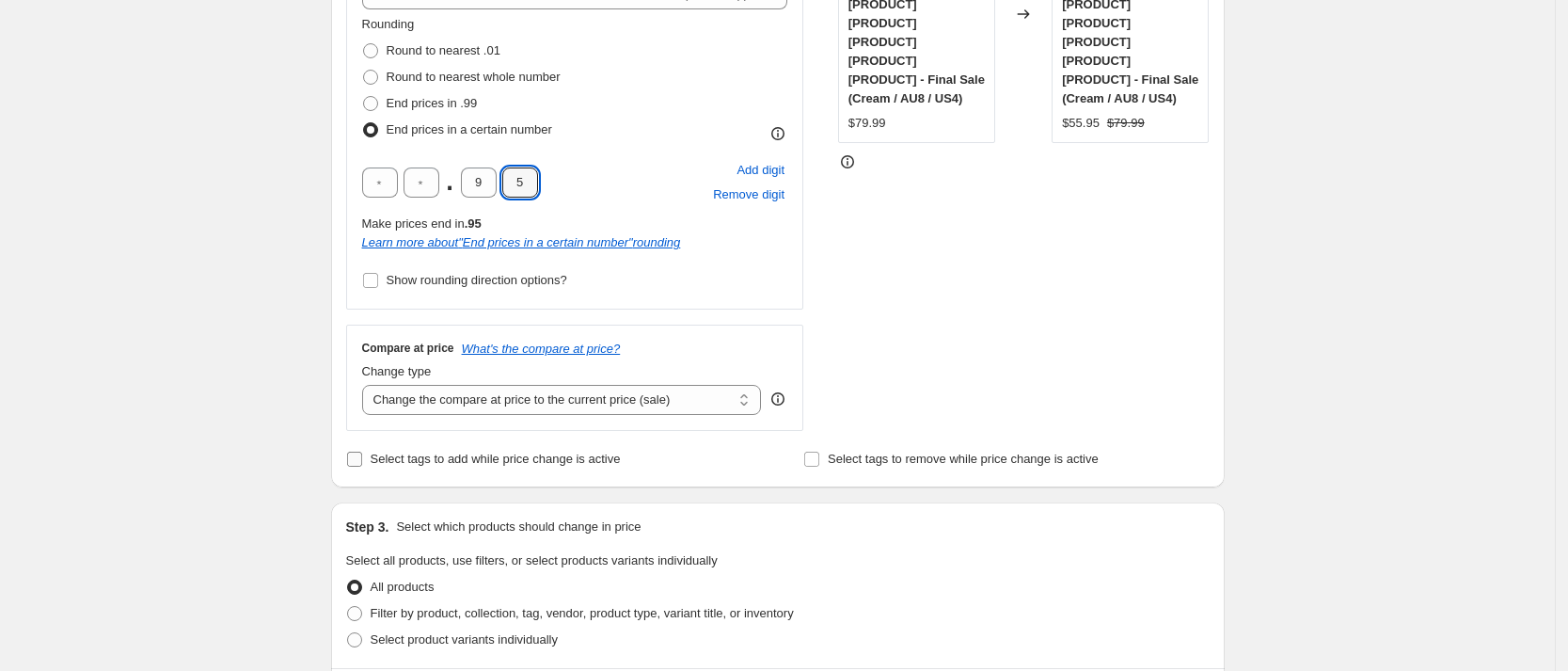scroll, scrollTop: 679, scrollLeft: 0, axis: vertical 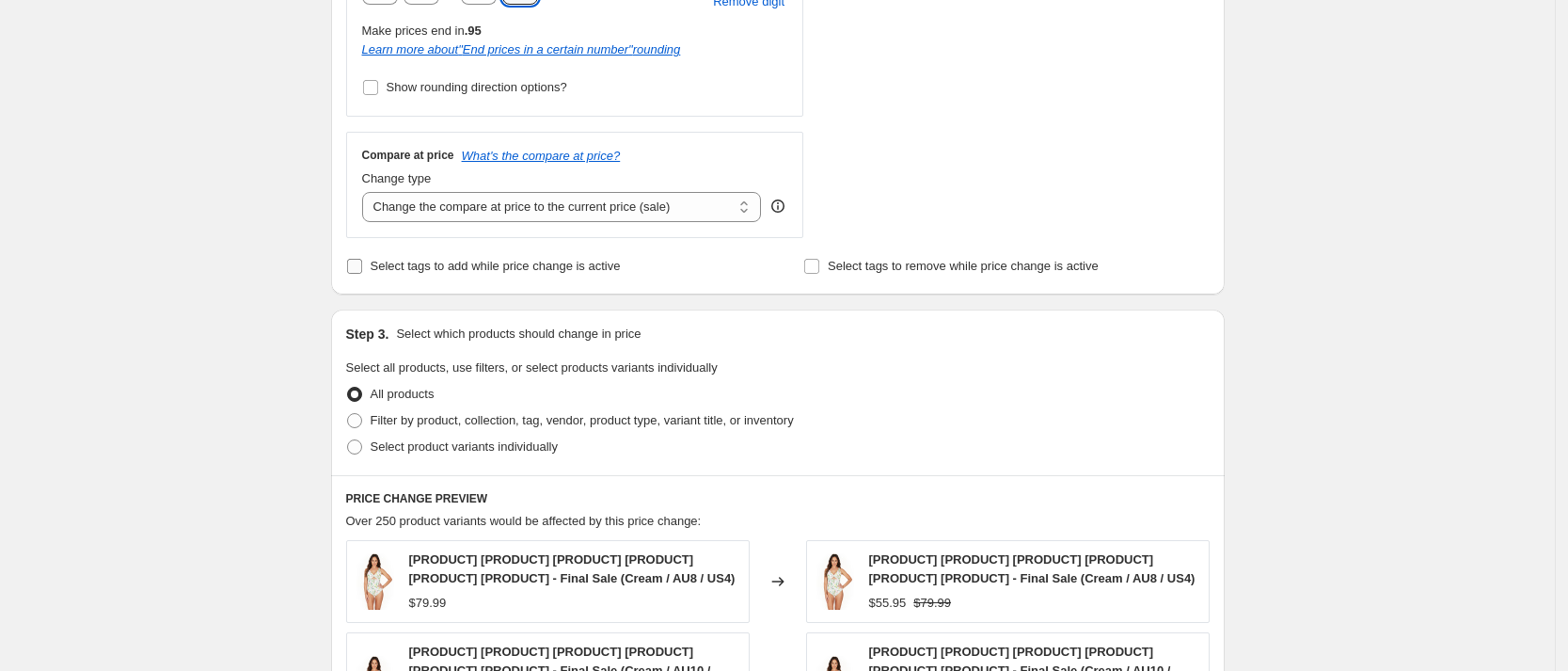 type on "5" 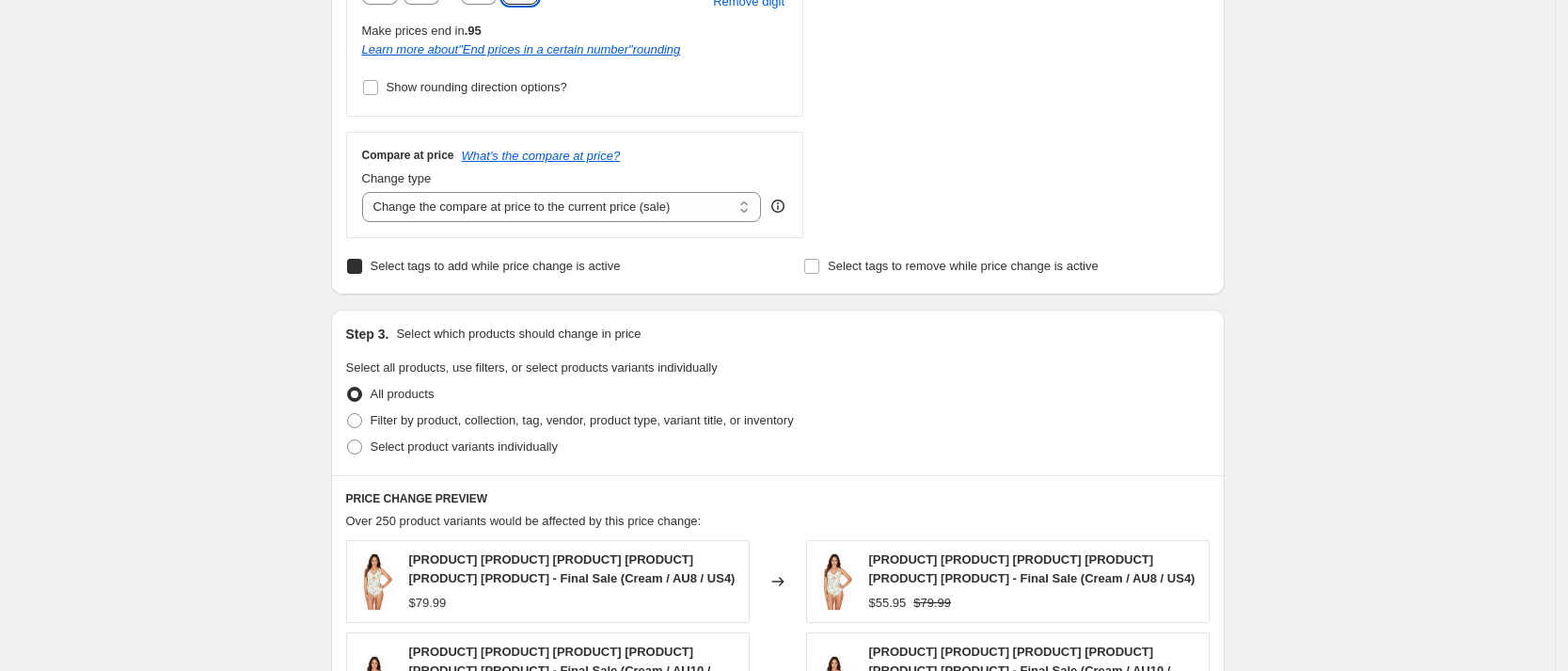 checkbox on "true" 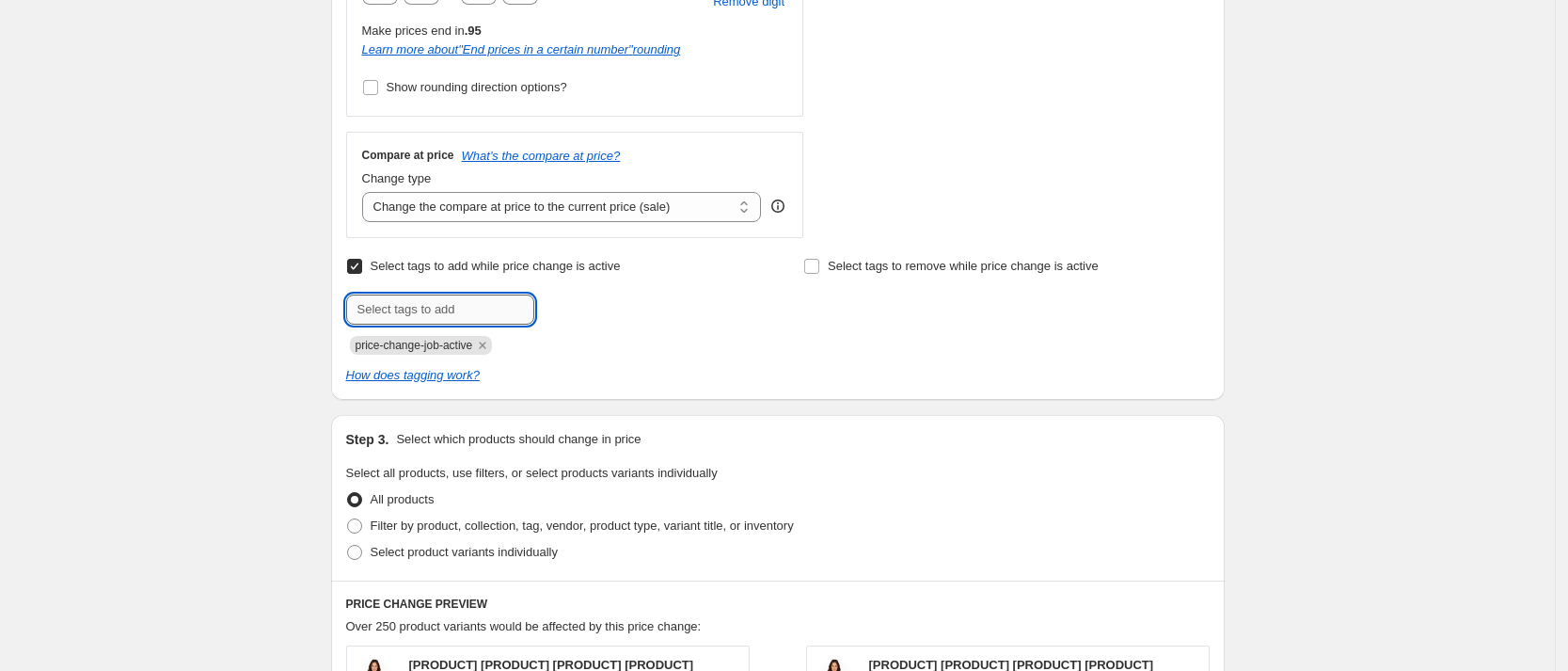 click at bounding box center [440, 310] 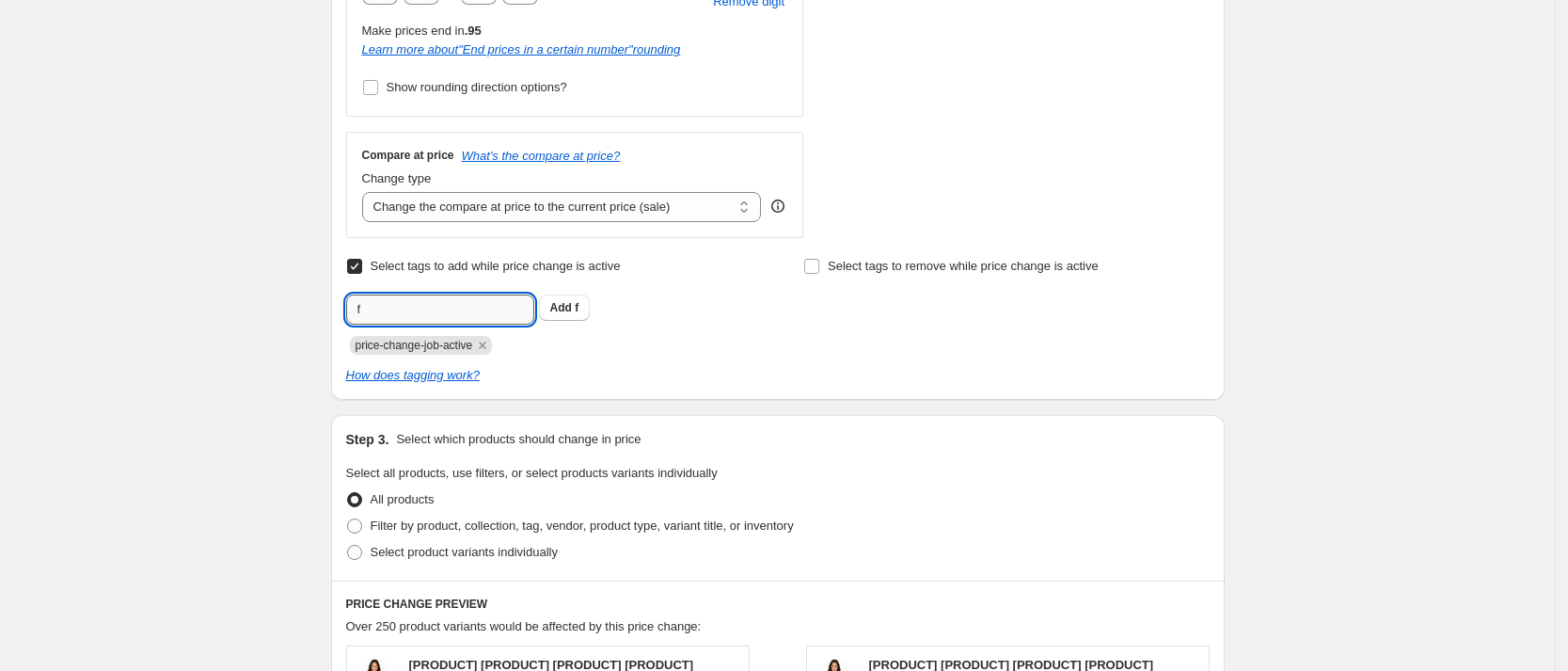 type on "final sale" 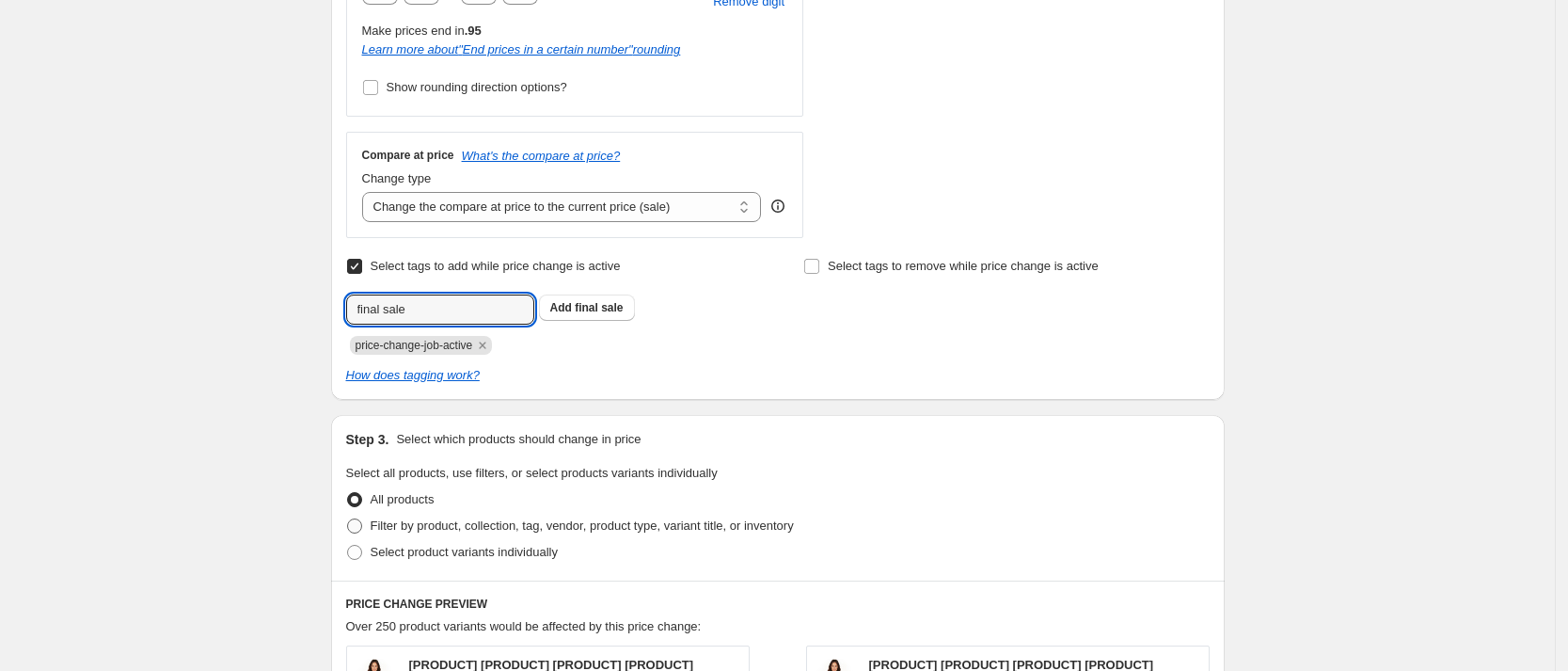 scroll, scrollTop: 897, scrollLeft: 0, axis: vertical 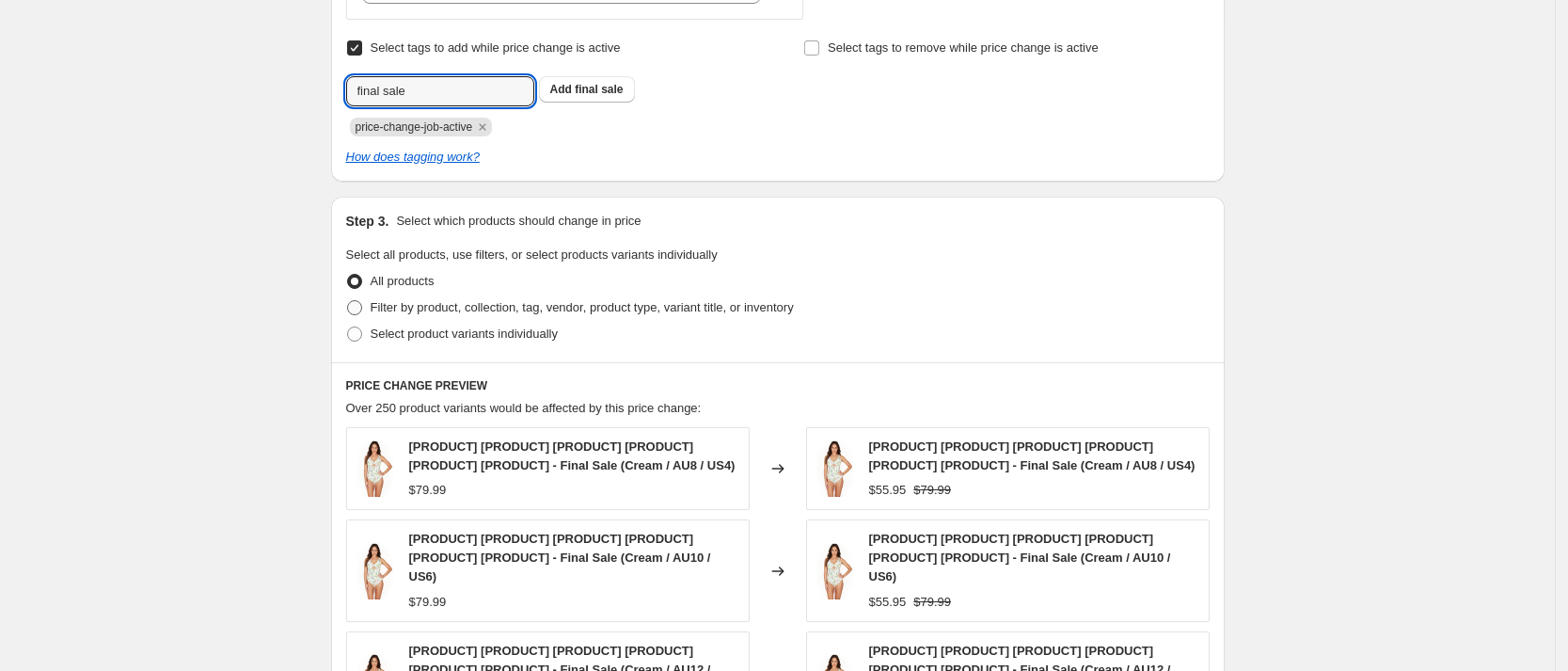 click on "Filter by product, collection, tag, vendor, product type, variant title, or inventory" at bounding box center [582, 307] 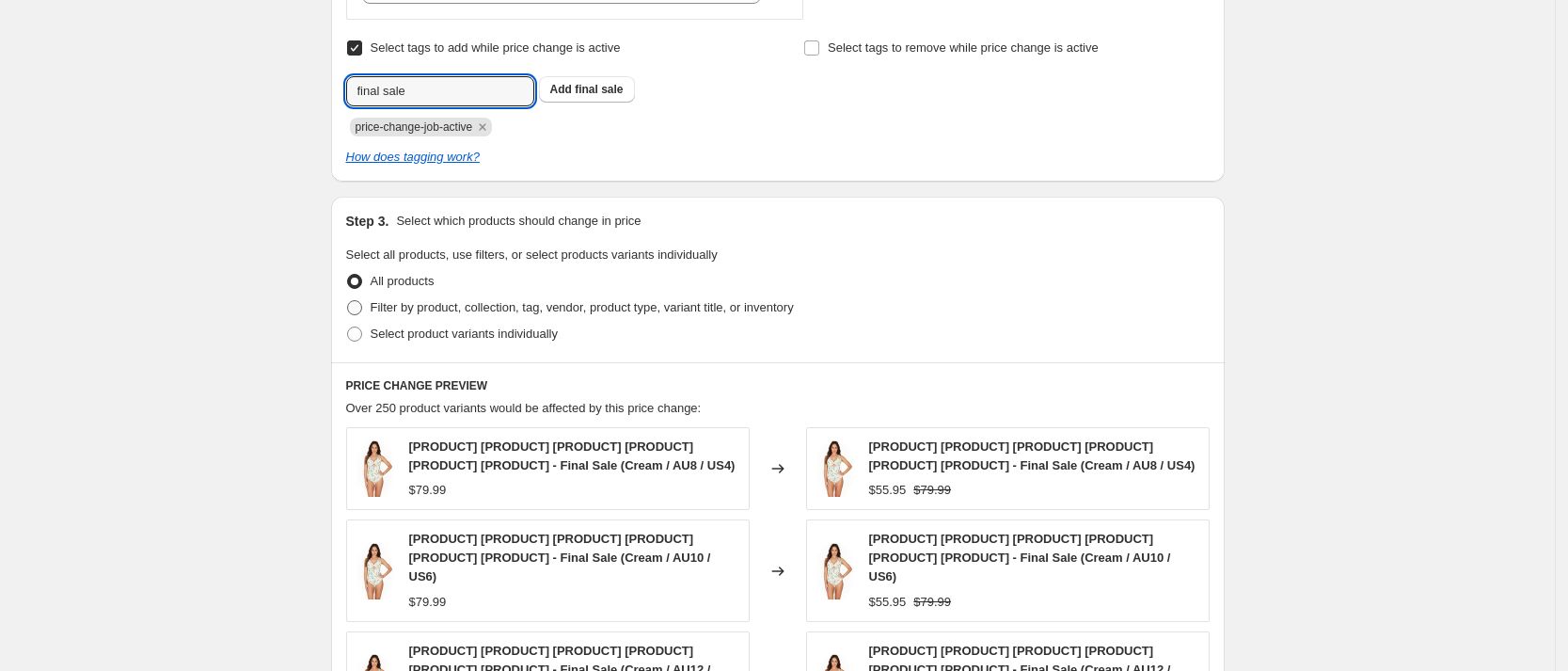 radio on "true" 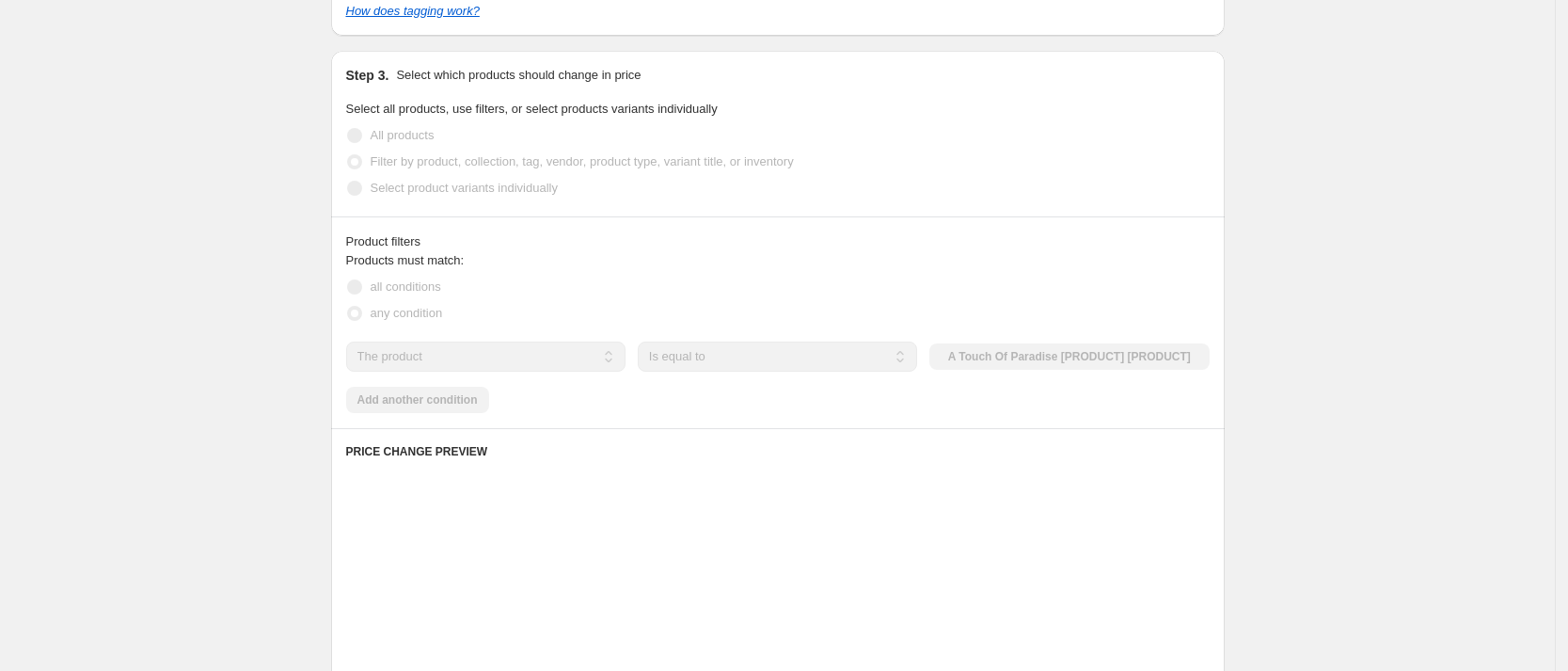 scroll, scrollTop: 1046, scrollLeft: 0, axis: vertical 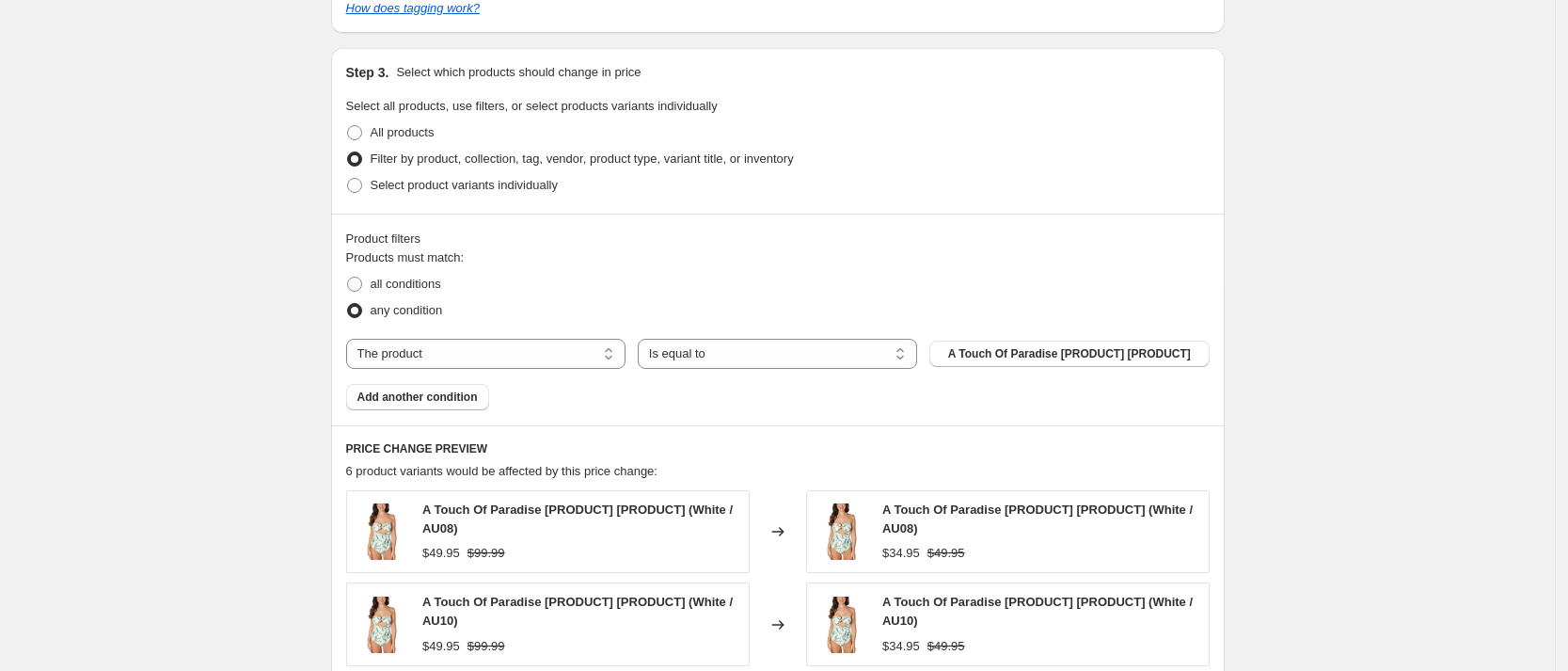 click on "Products must match: all conditions any condition The product The product's collection The product's tag The product's vendor The product's type The product's status The variant's title Inventory quantity The product Is equal to Is not equal to Is equal to A Touch Of Paradise [PRODUCT] [PRODUCT] Add another condition" at bounding box center (778, 329) 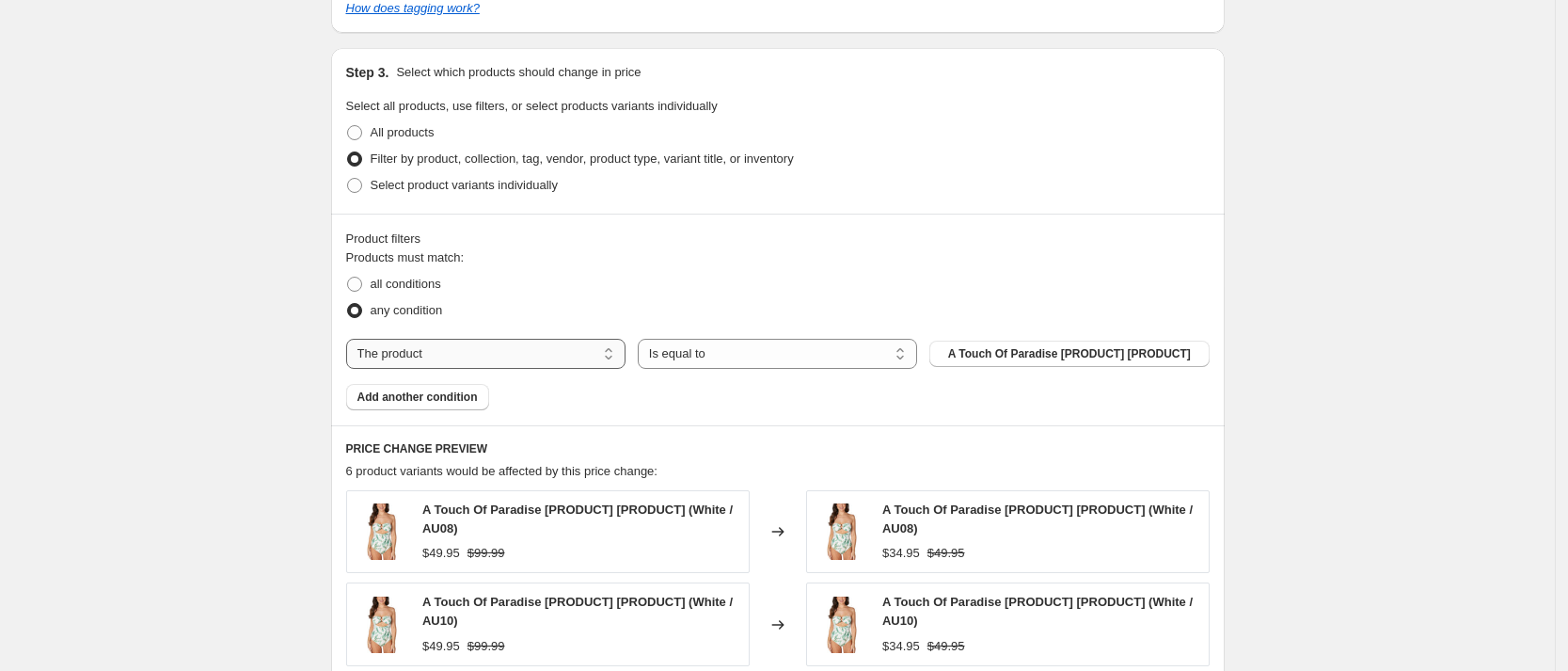 click on "The product The product's collection The product's tag The product's vendor The product's type The product's status The variant's title Inventory quantity" at bounding box center [485, 354] 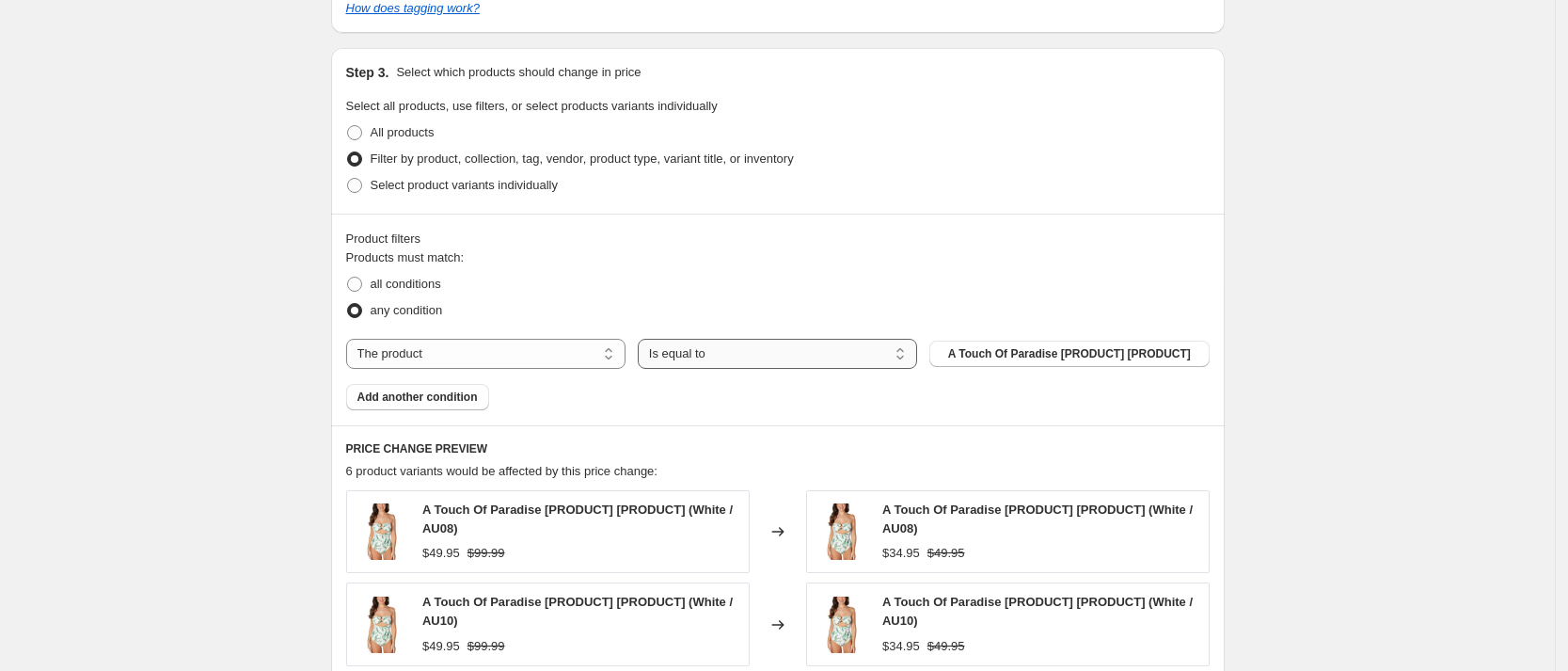 click on "Is equal to Is not equal to" at bounding box center (777, 354) 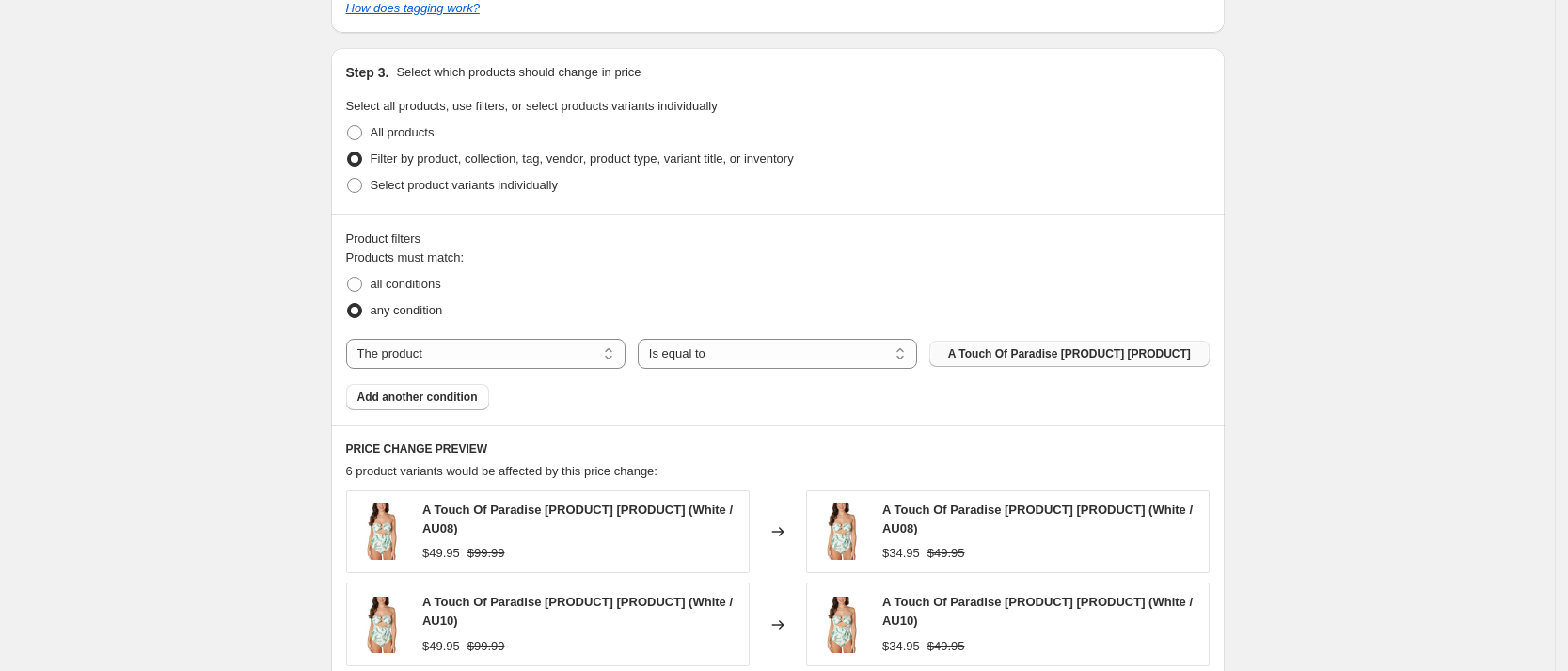 click on "A Touch Of Paradise [PRODUCT] [PRODUCT]" at bounding box center [1069, 354] 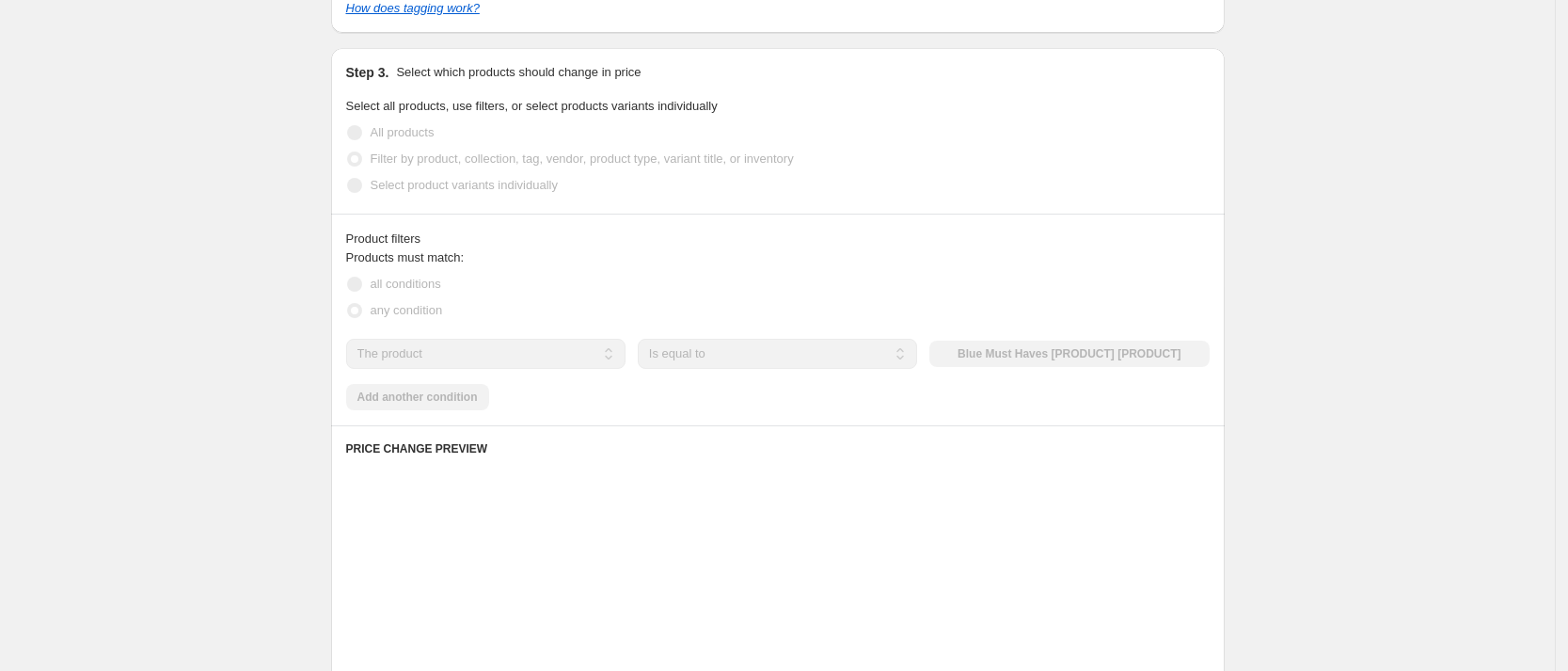 click on "Products must match: all conditions any condition The product The product's collection The product's tag The product's vendor The product's type The product's status The variant's title Inventory quantity The product Is equal to Is not equal to Is equal to Blue Must Haves [PRODUCT] [PRODUCT] Add another condition" at bounding box center [778, 329] 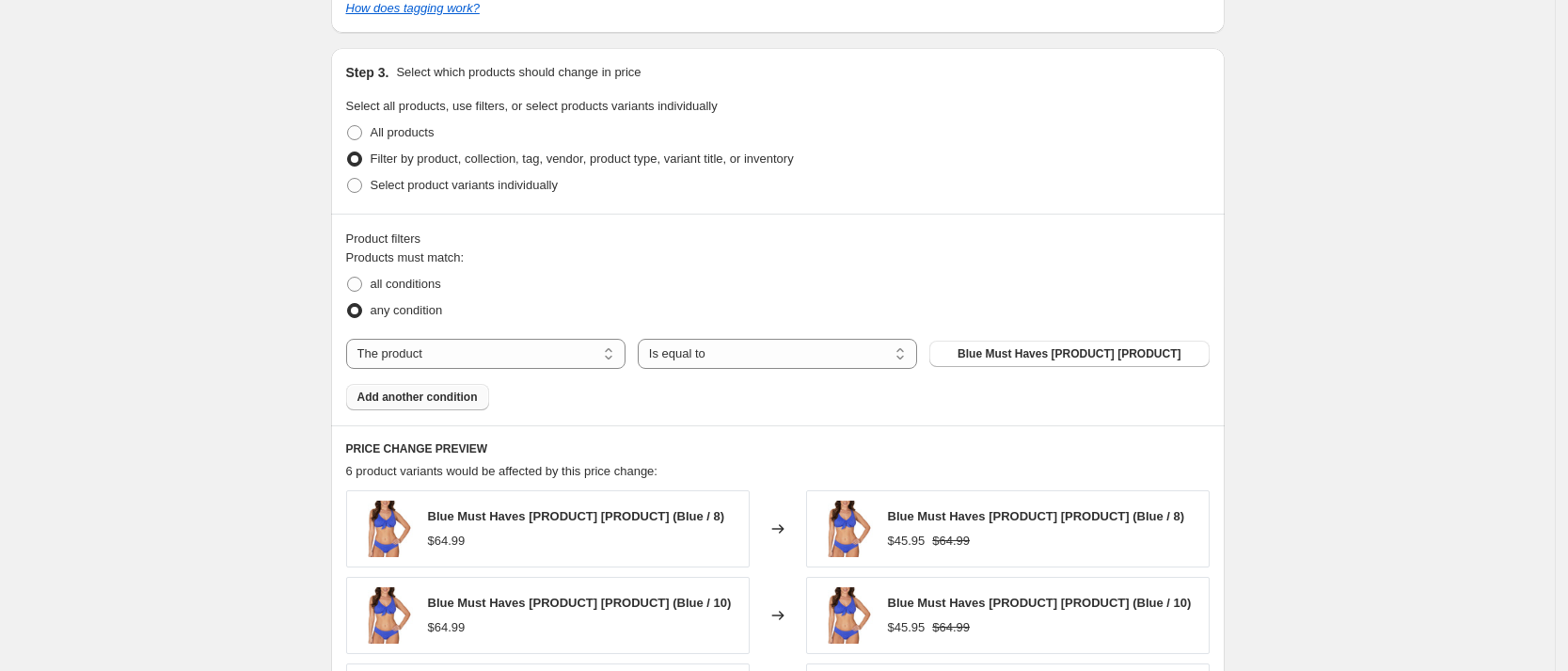 click on "Add another condition" at bounding box center [418, 397] 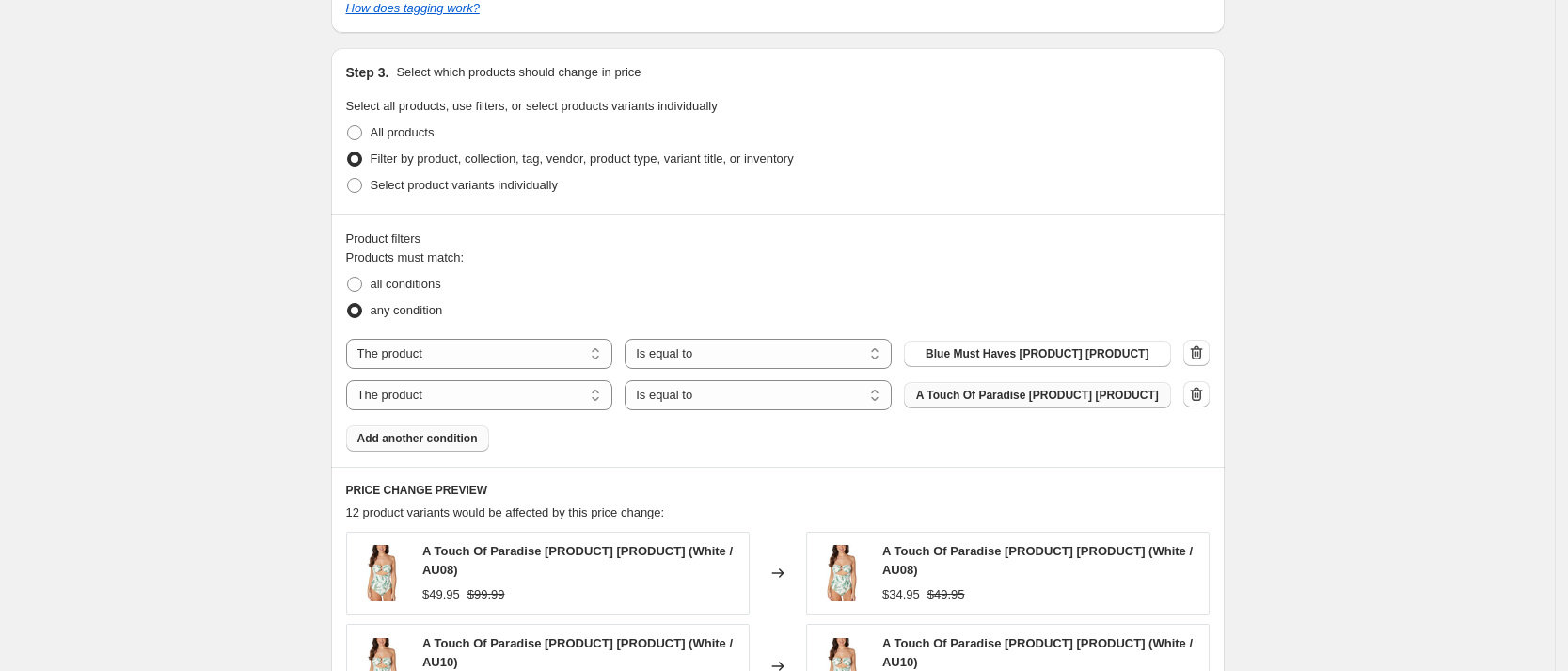 click on "A Touch Of Paradise [PRODUCT] [PRODUCT]" at bounding box center (1037, 395) 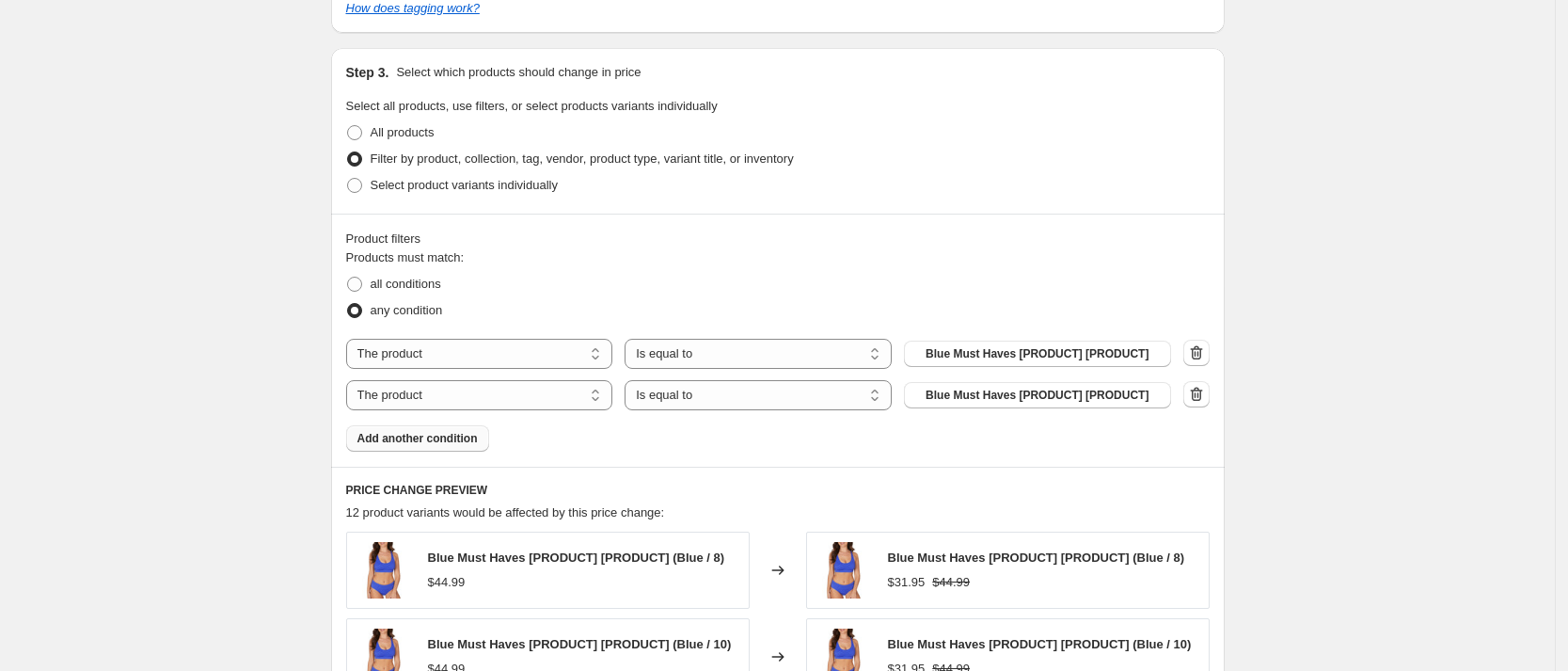click on "Add another condition" at bounding box center [418, 439] 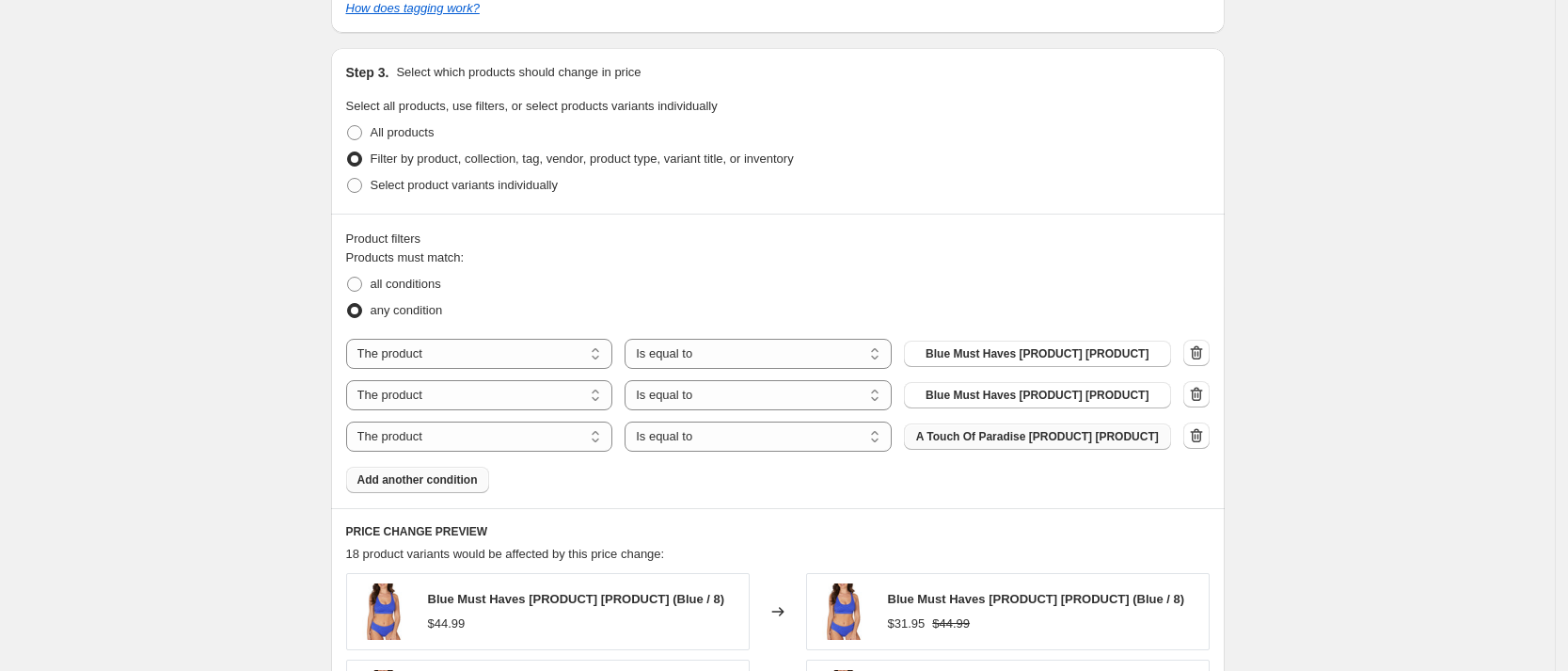 click on "A Touch Of Paradise [PRODUCT] [PRODUCT]" at bounding box center [1037, 437] 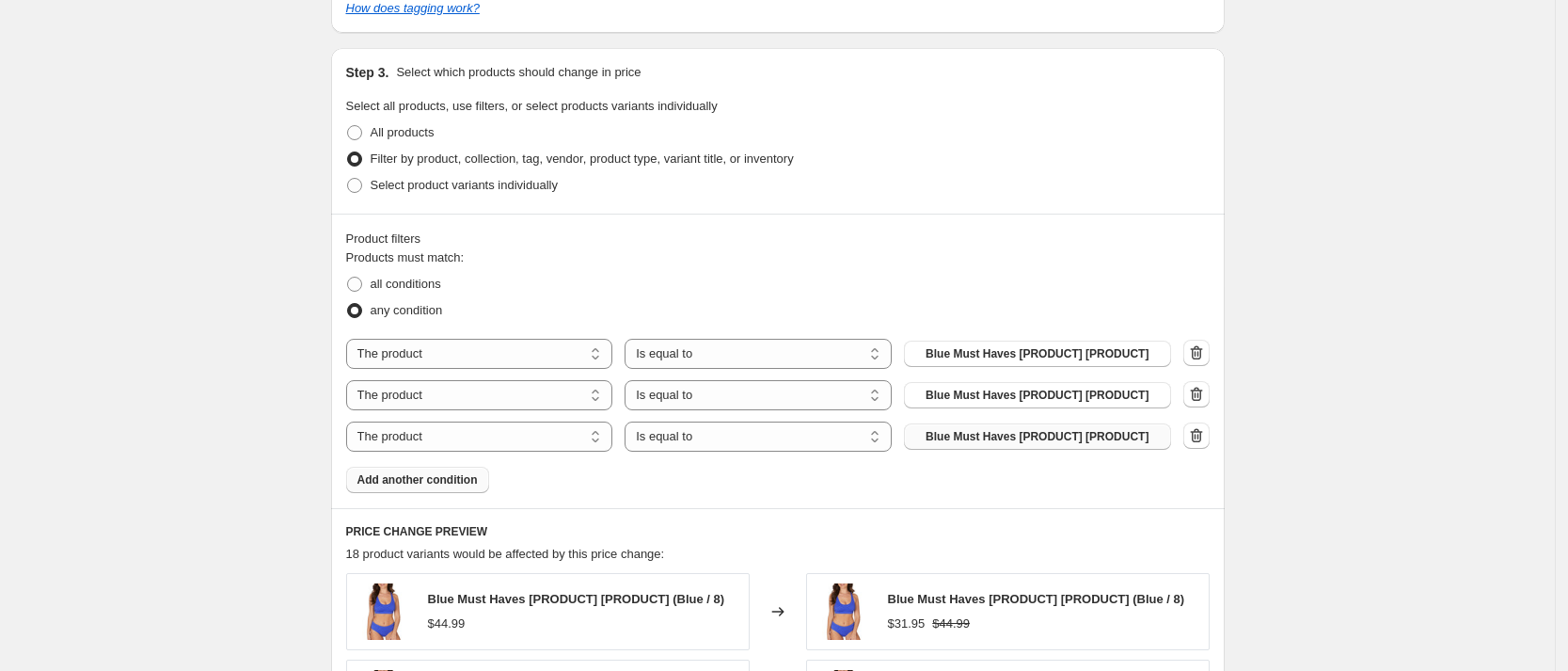 click on "Add another condition" at bounding box center (418, 480) 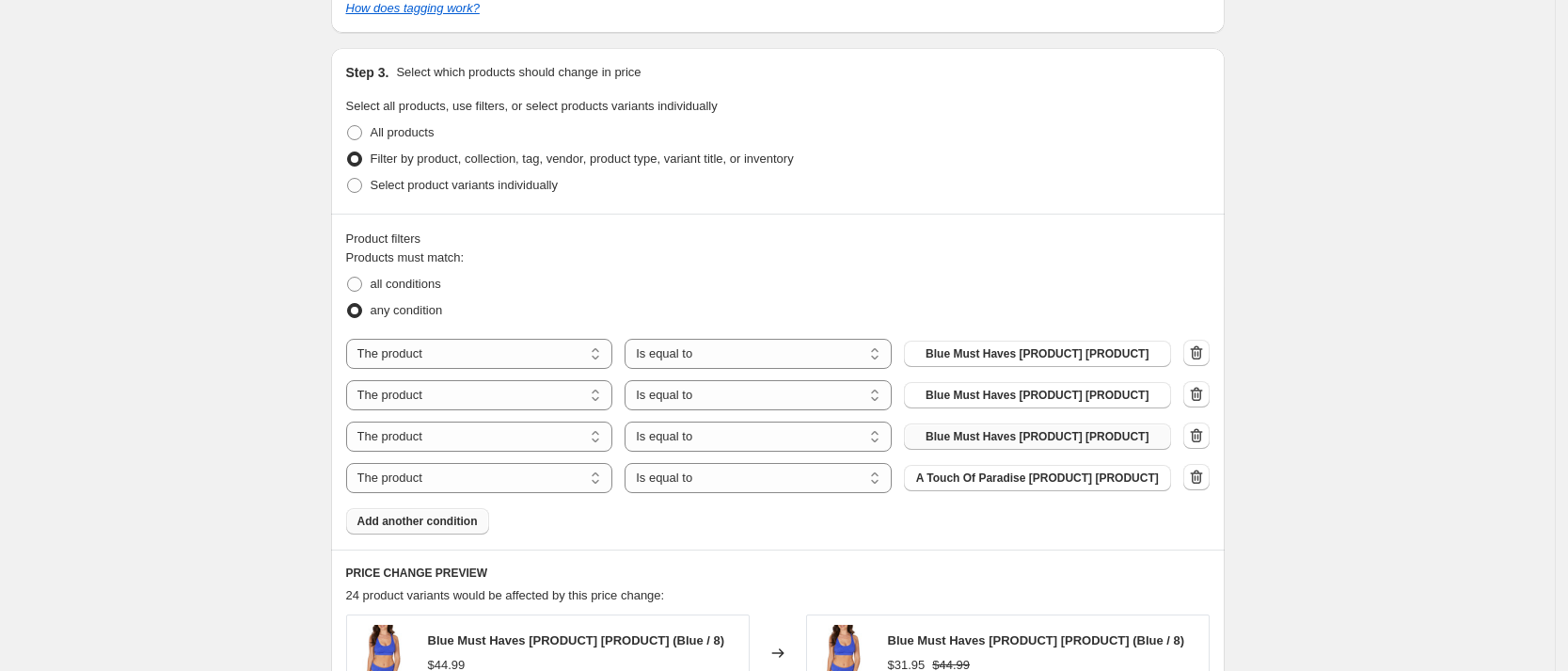 click on "Products must match: all conditions any condition The product The product's collection The product's tag The product's vendor The product's type The product's status The variant's title Inventory quantity The product Is equal to Is not equal to Is equal to Blue Must Haves [PRODUCT] [PRODUCT] The product The product's collection The product's tag The product's vendor The product's type The product's status The variant's title Inventory quantity The product Is equal to Is not equal to Is equal to Blue Must Haves [PRODUCT] [PRODUCT] The product The product's collection The product's tag The product's vendor The product's type The product's status The variant's title Inventory quantity The product Is equal to Is not equal to Is equal to Blue Must Haves [PRODUCT] [PRODUCT] The product The product's collection The product's tag The product's vendor The product's type The product's status The variant's title Inventory quantity The product Is equal to Is not equal to Is equal to A Touch Of Paradise [PRODUCT] [PRODUCT]" at bounding box center [778, 391] 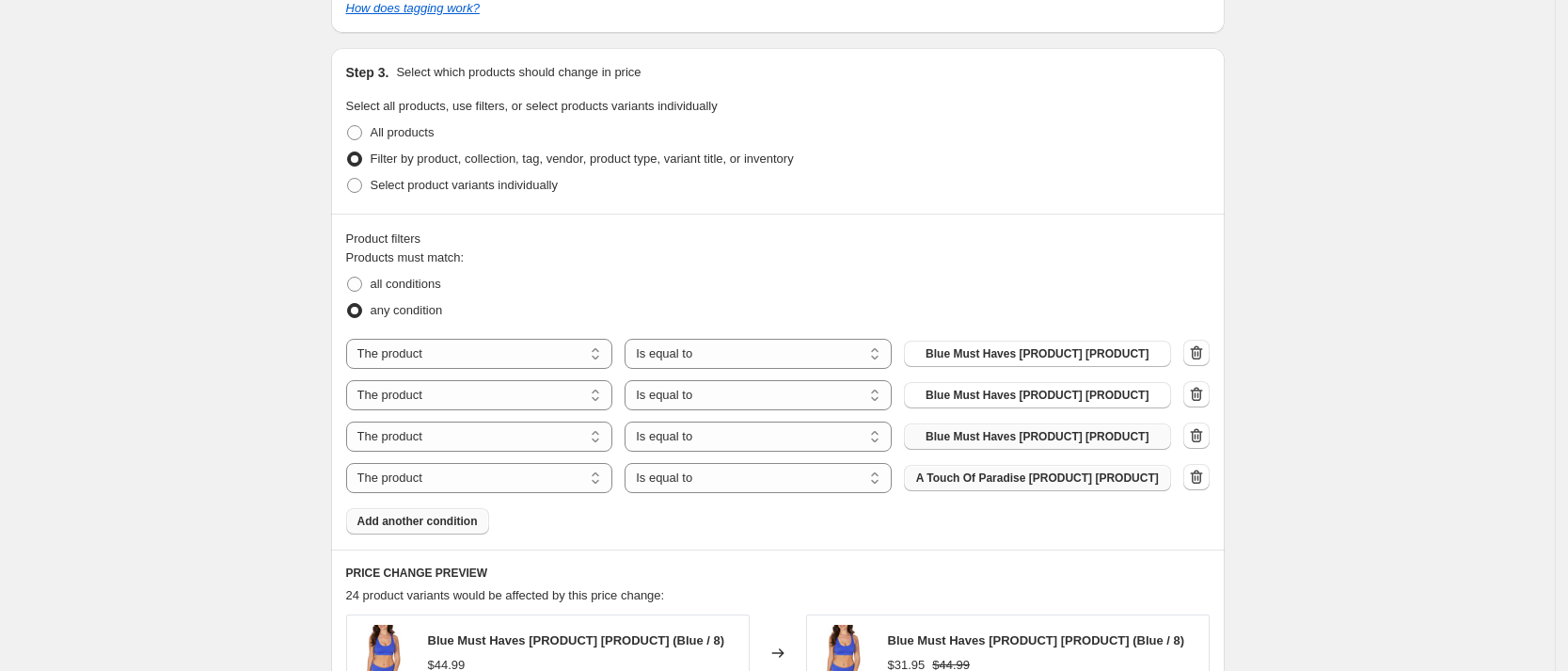 click on "A Touch Of Paradise [PRODUCT] [PRODUCT]" at bounding box center (1037, 478) 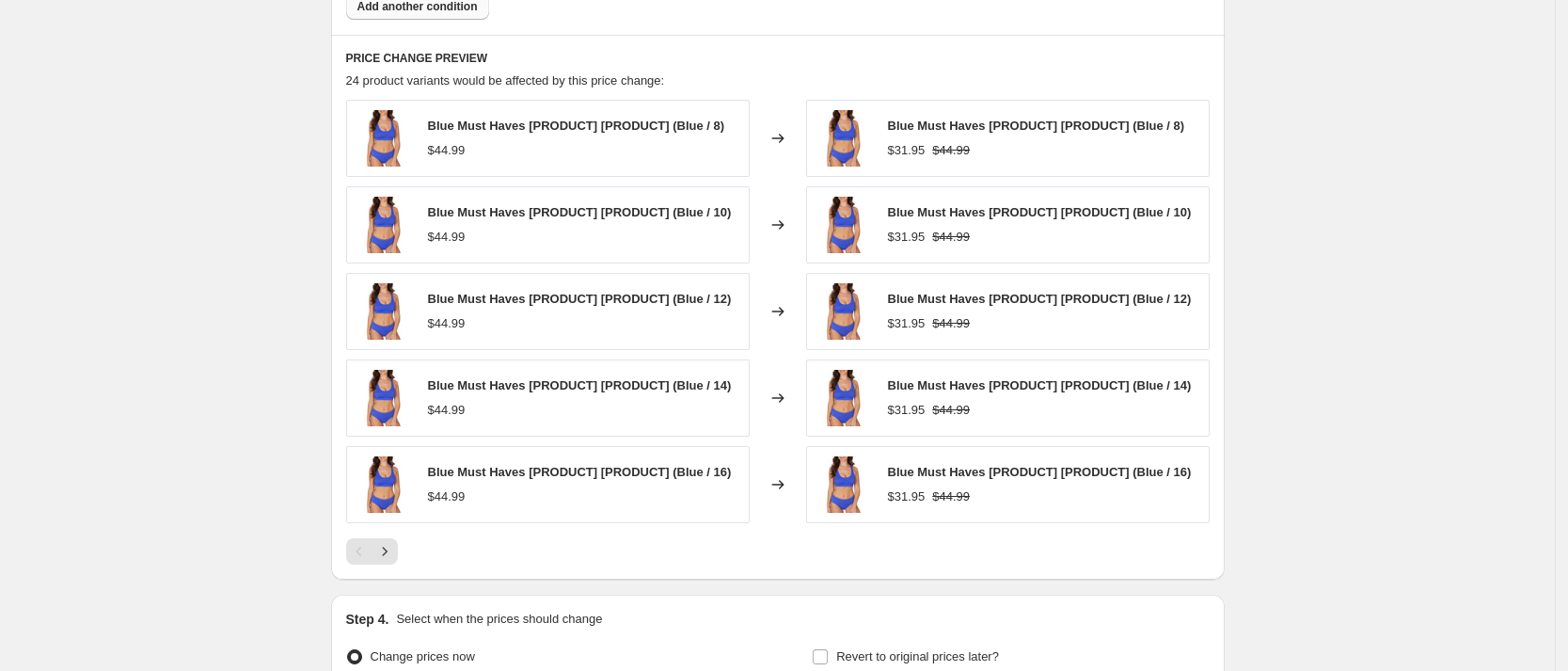 scroll, scrollTop: 1762, scrollLeft: 0, axis: vertical 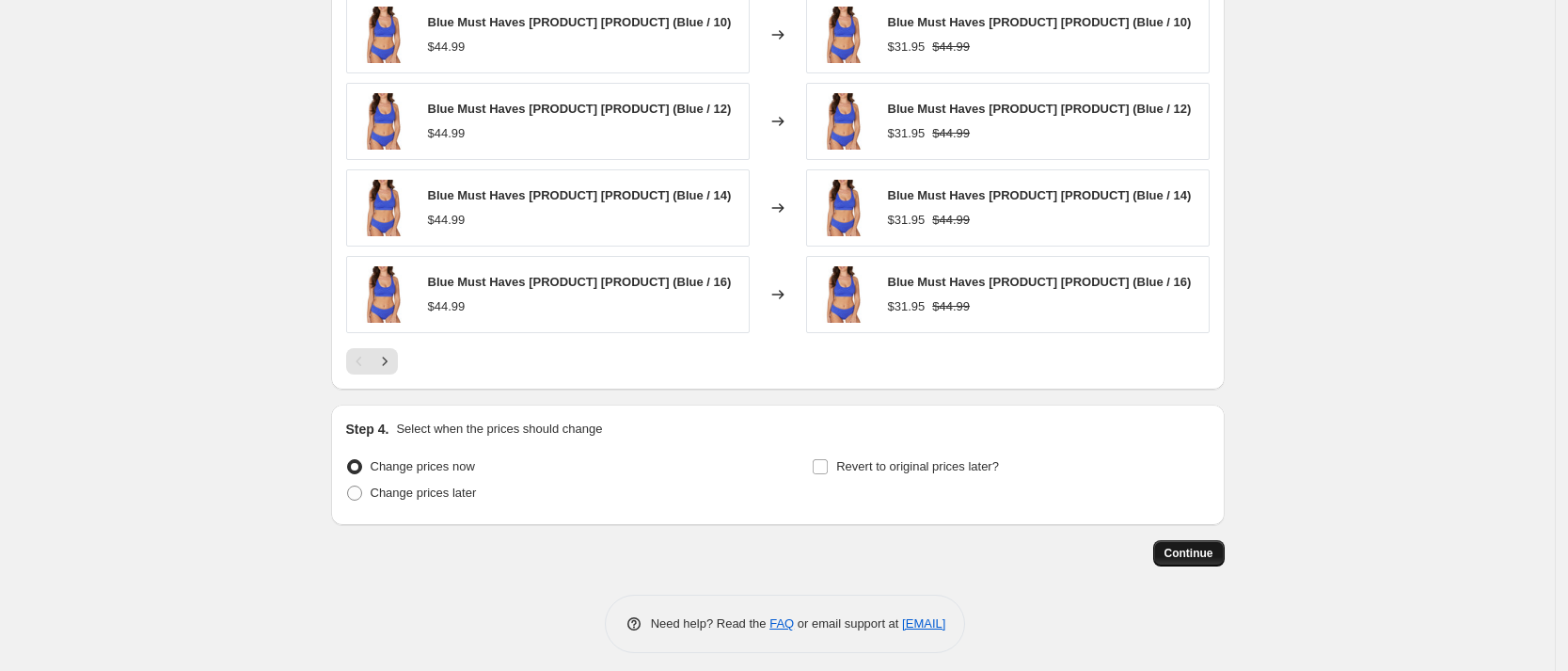 click on "Continue" at bounding box center [1189, 553] 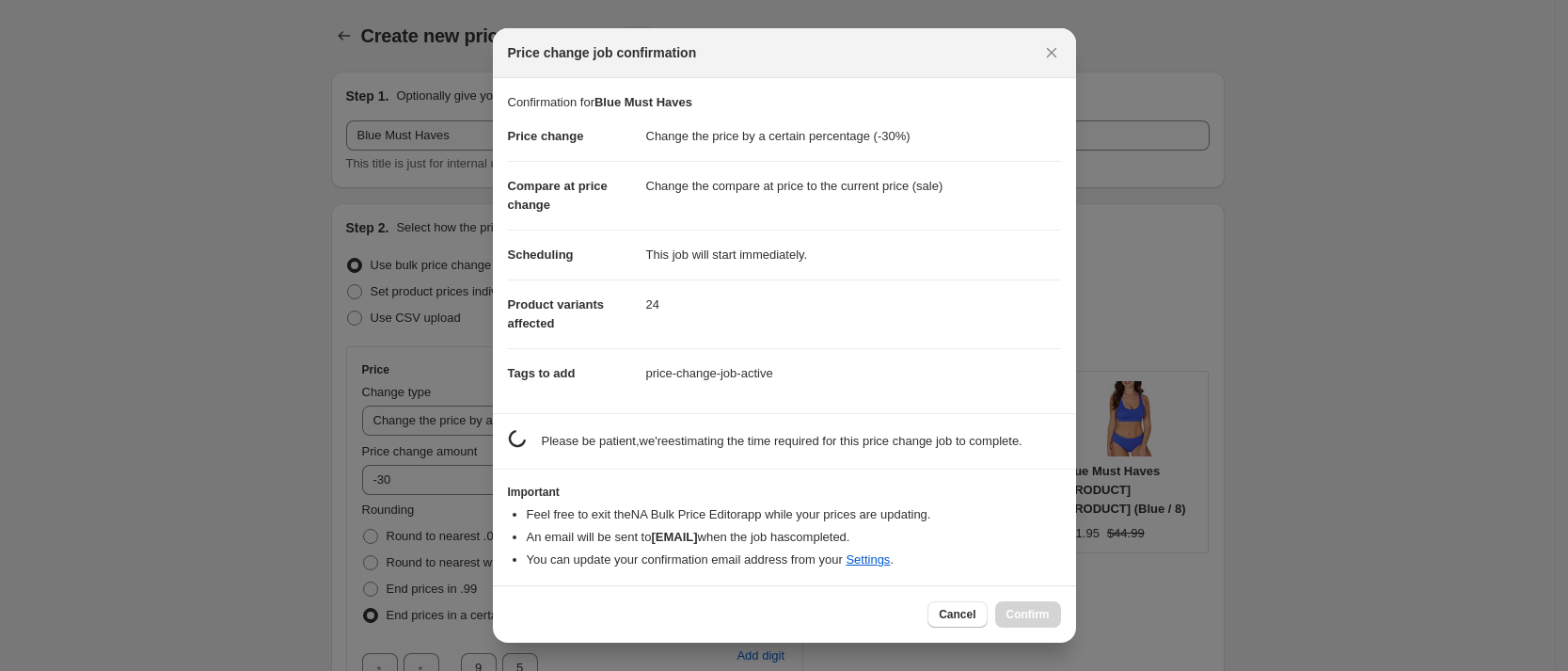 scroll, scrollTop: 0, scrollLeft: 0, axis: both 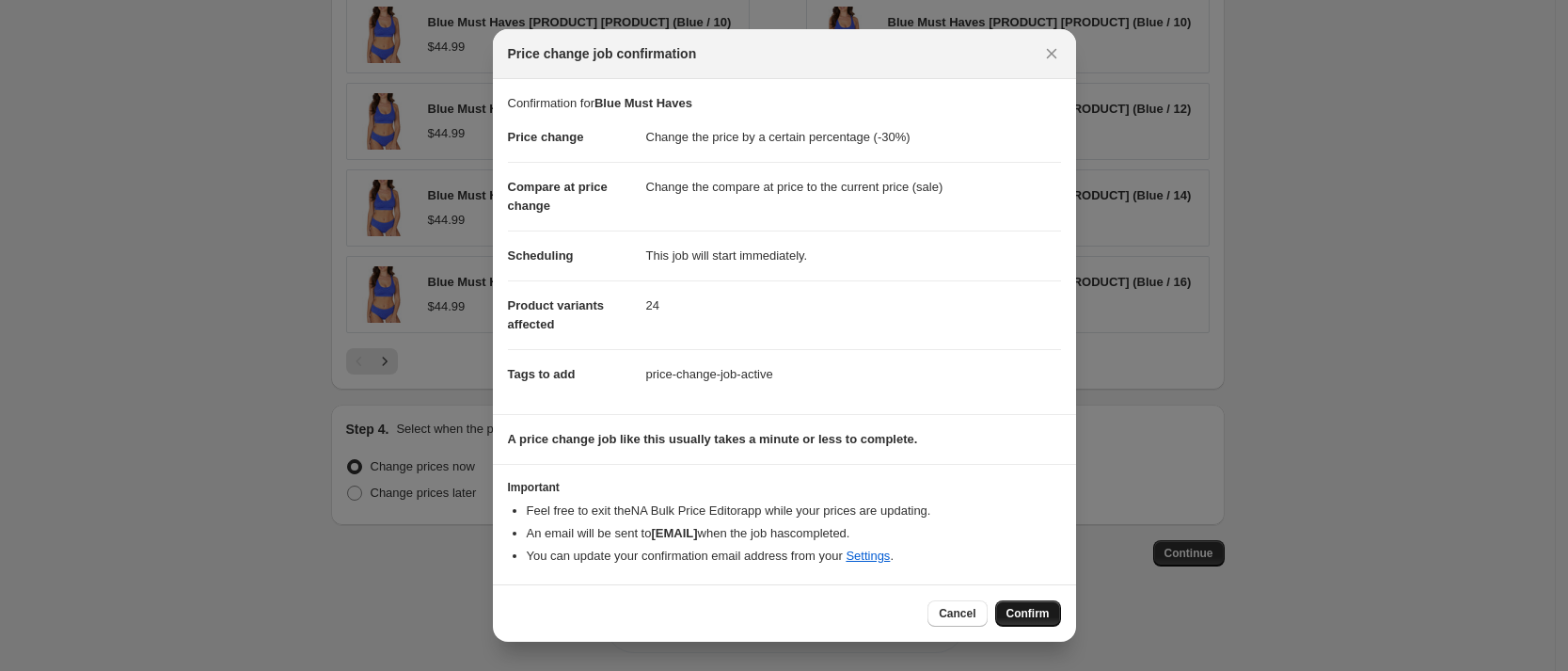 click on "Confirm" at bounding box center [1028, 614] 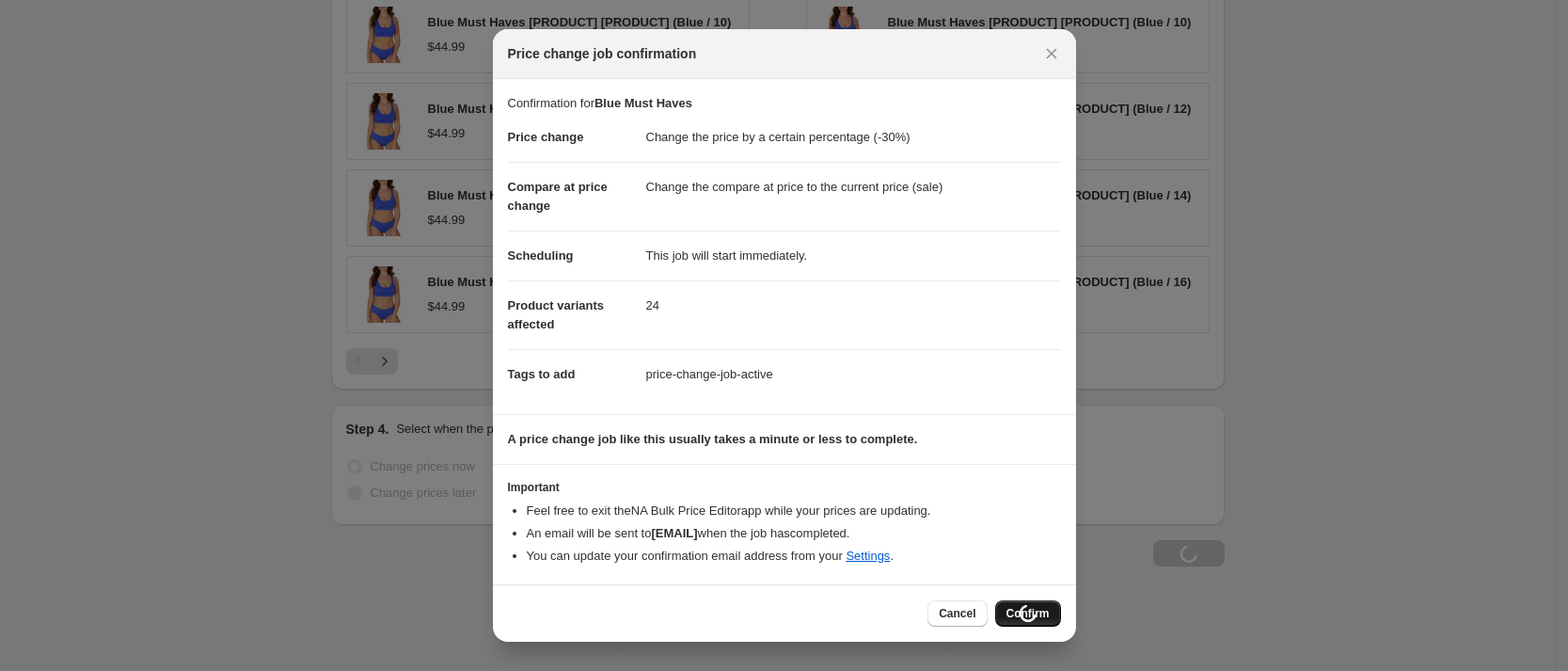 scroll, scrollTop: 1826, scrollLeft: 0, axis: vertical 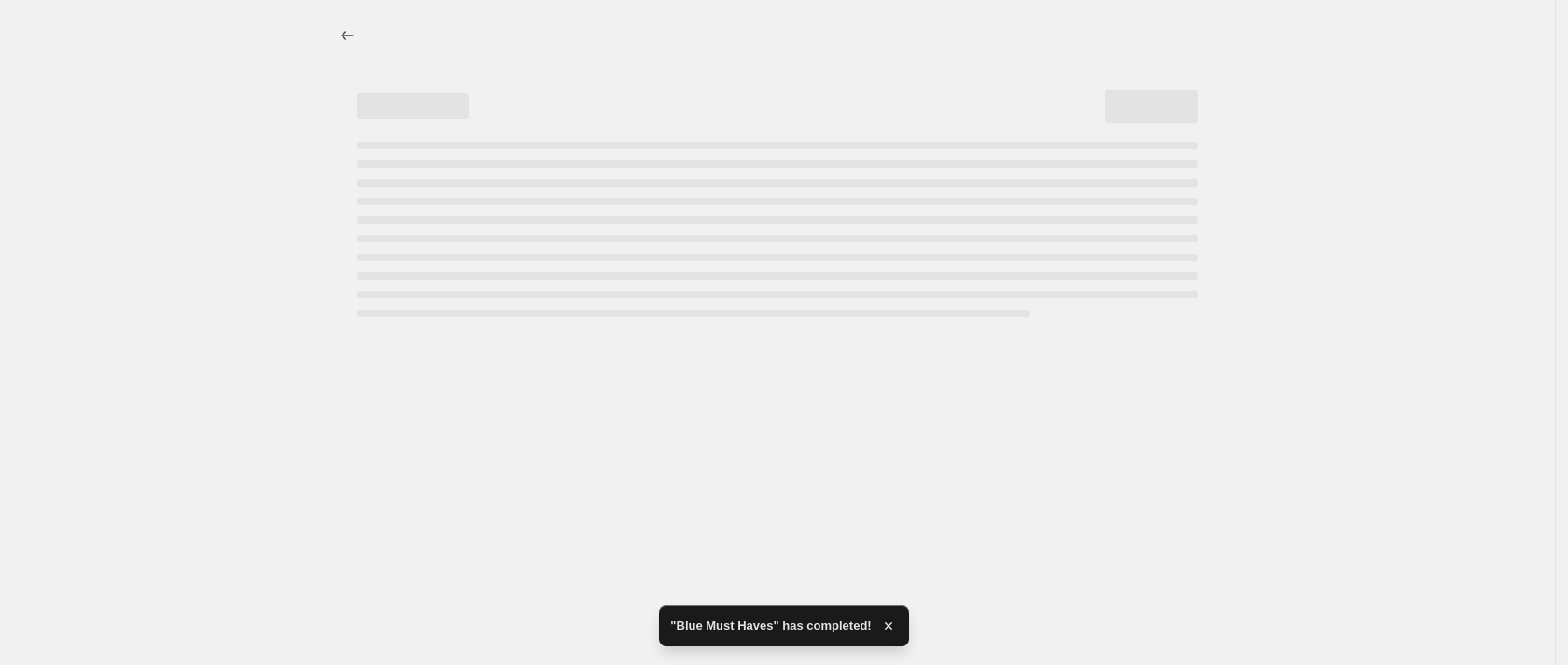 select on "percentage" 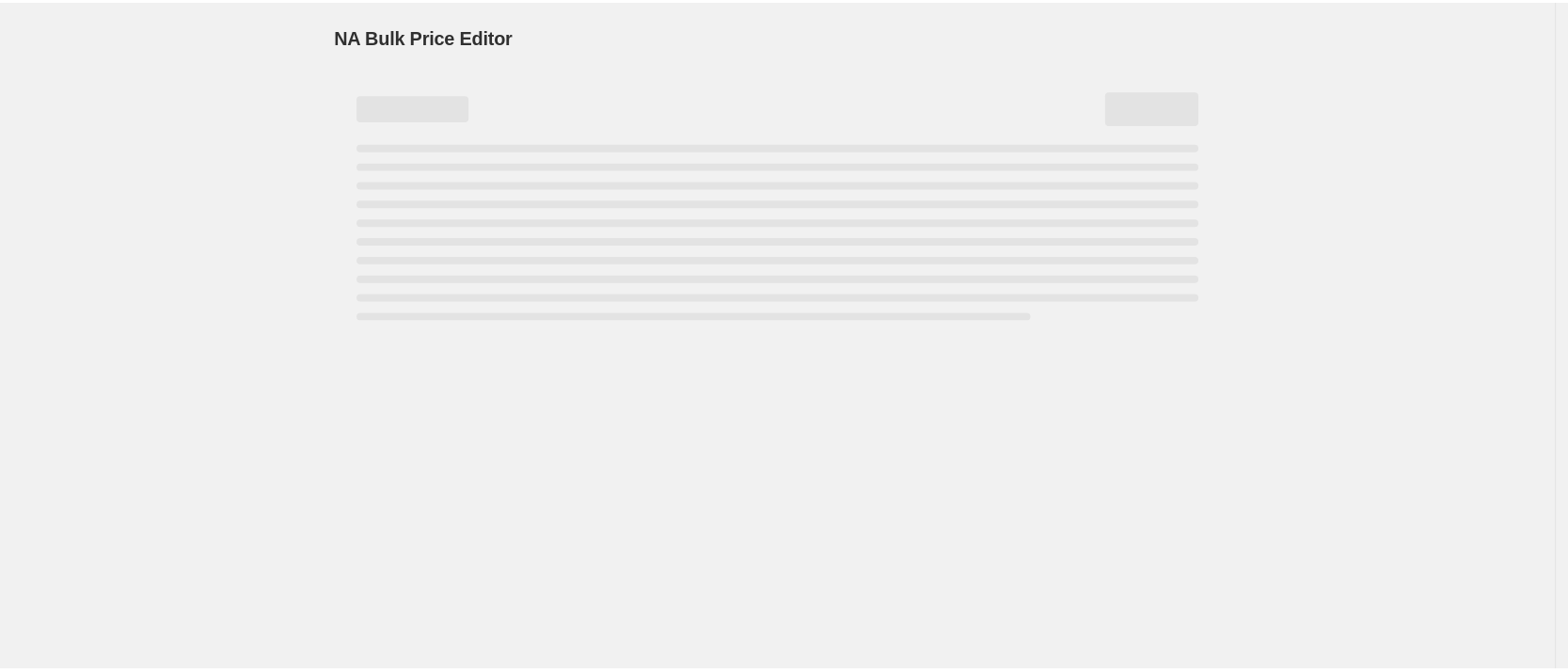scroll, scrollTop: 0, scrollLeft: 0, axis: both 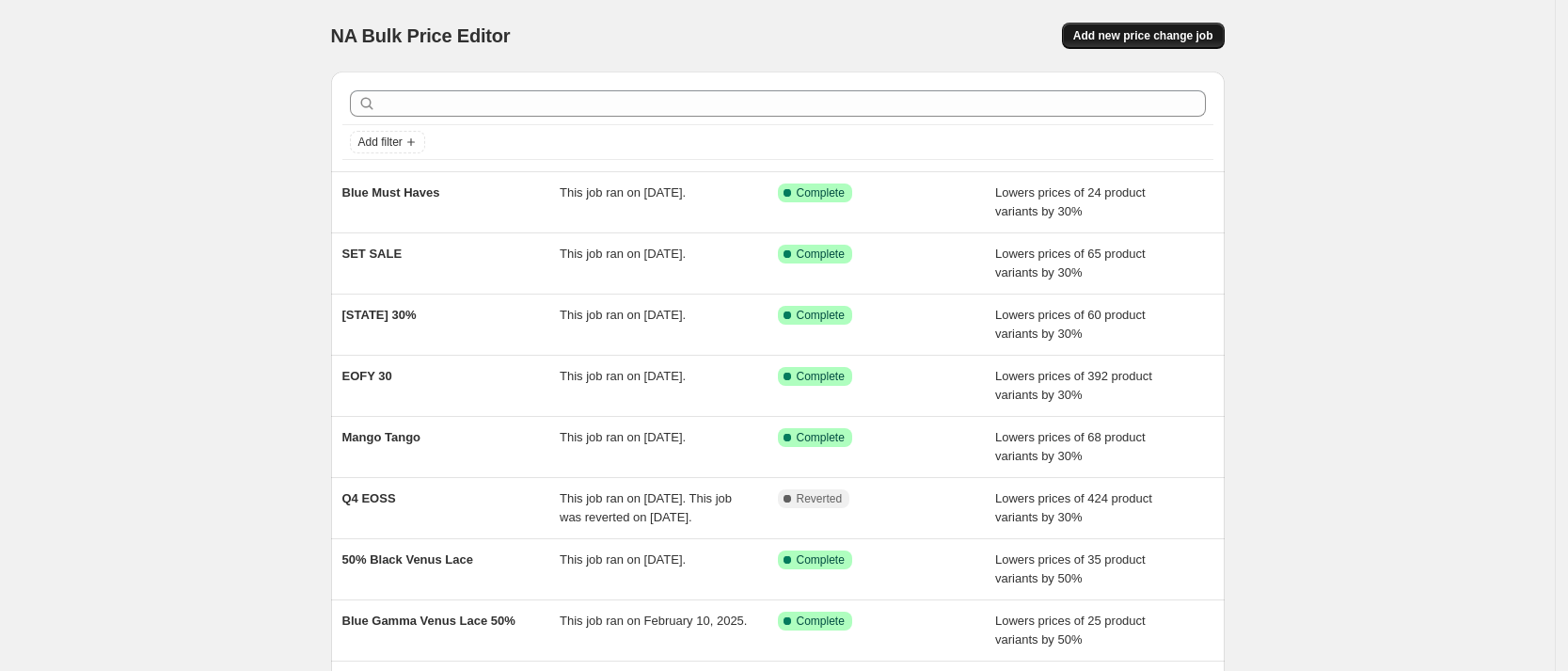 click on "Add new price change job" at bounding box center (1143, 36) 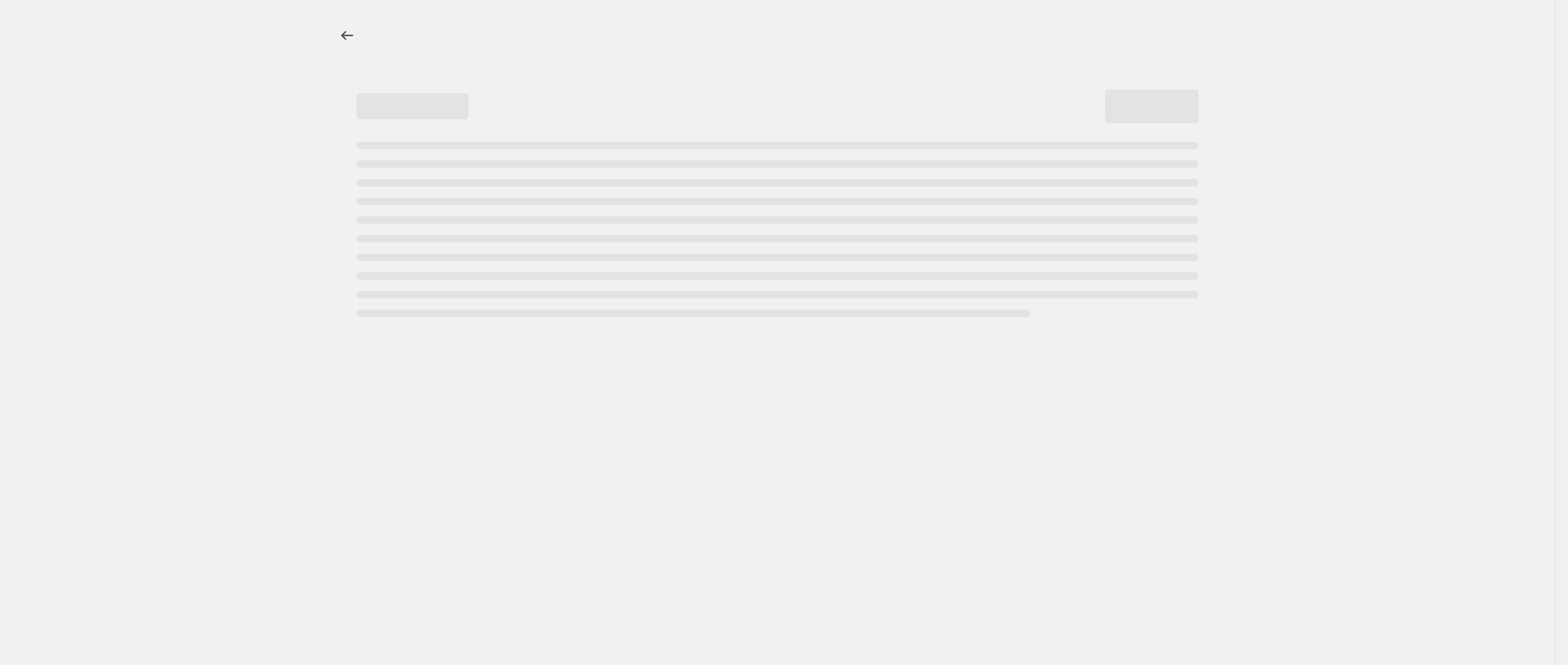 select on "percentage" 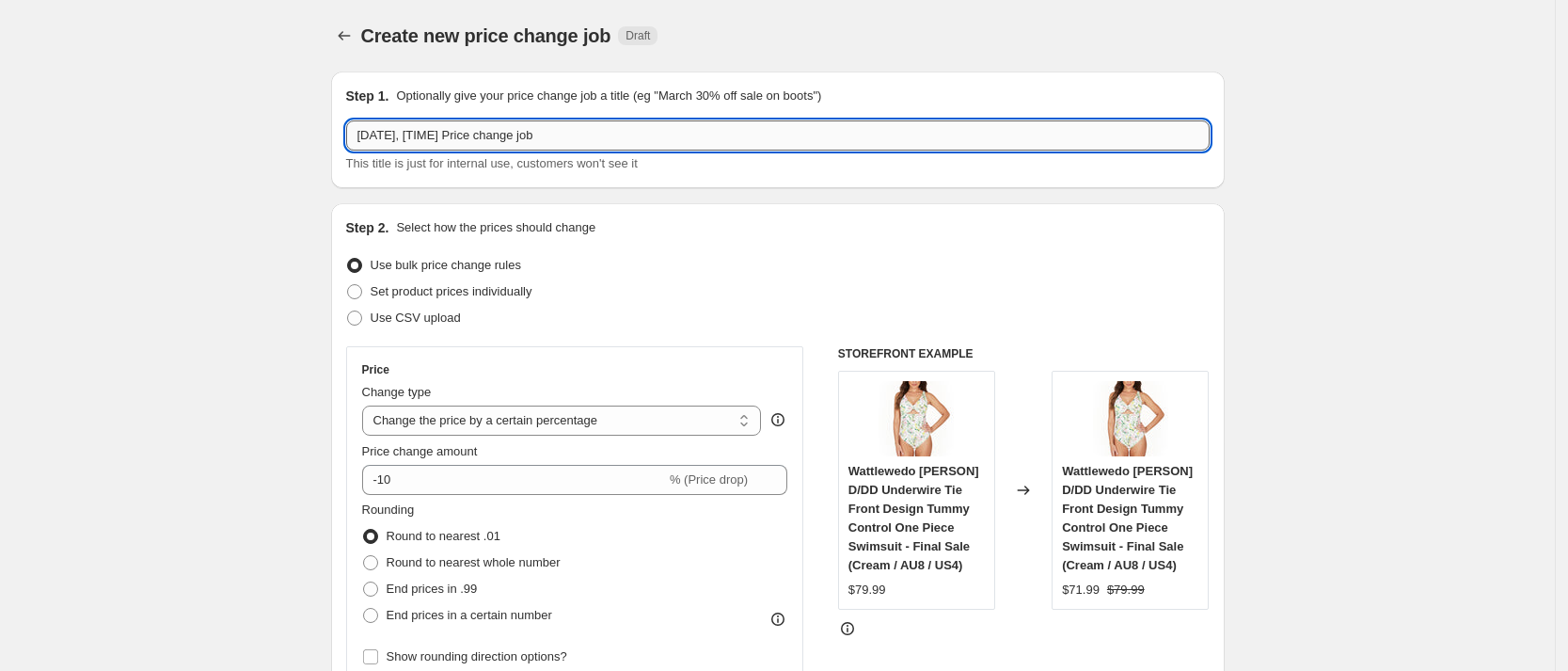click on "Aug 5, 2025, 3:39:20 PM Price change job" at bounding box center (778, 136) 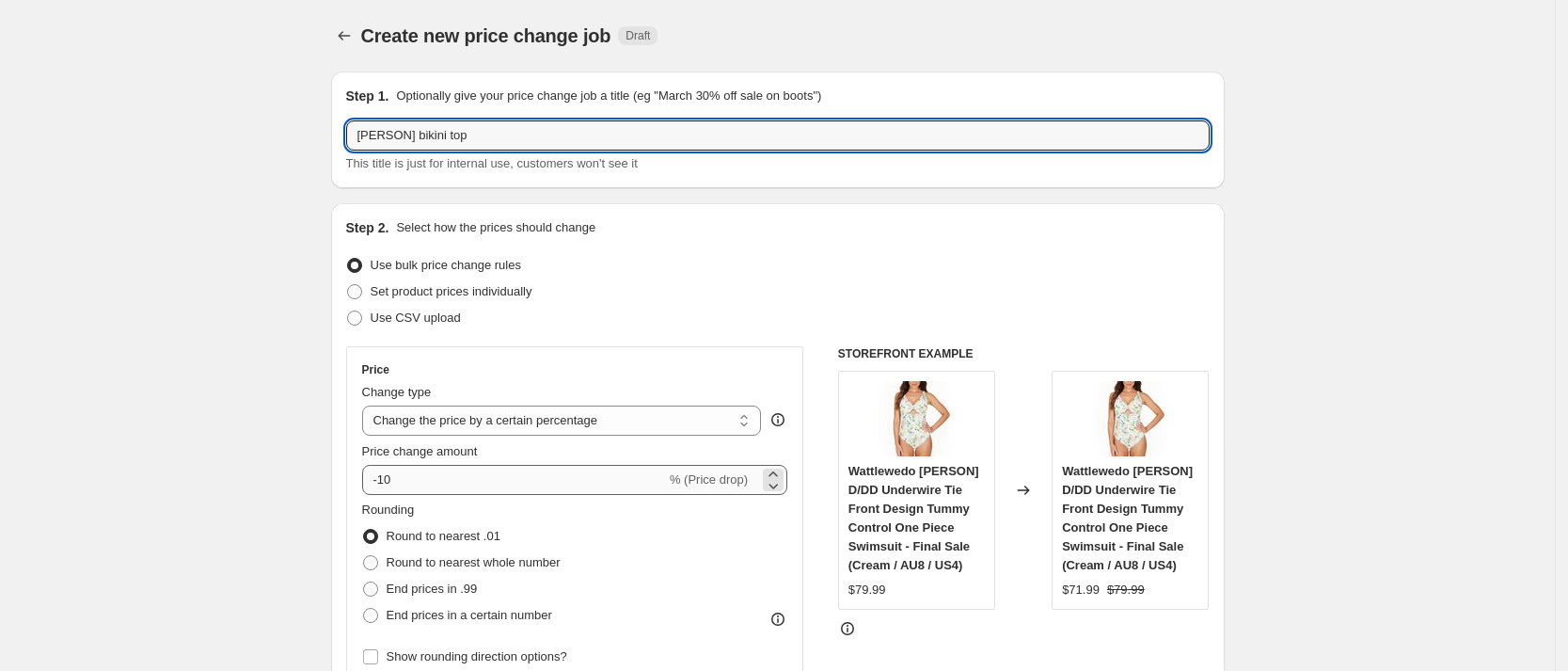 type on "pamela bikini top" 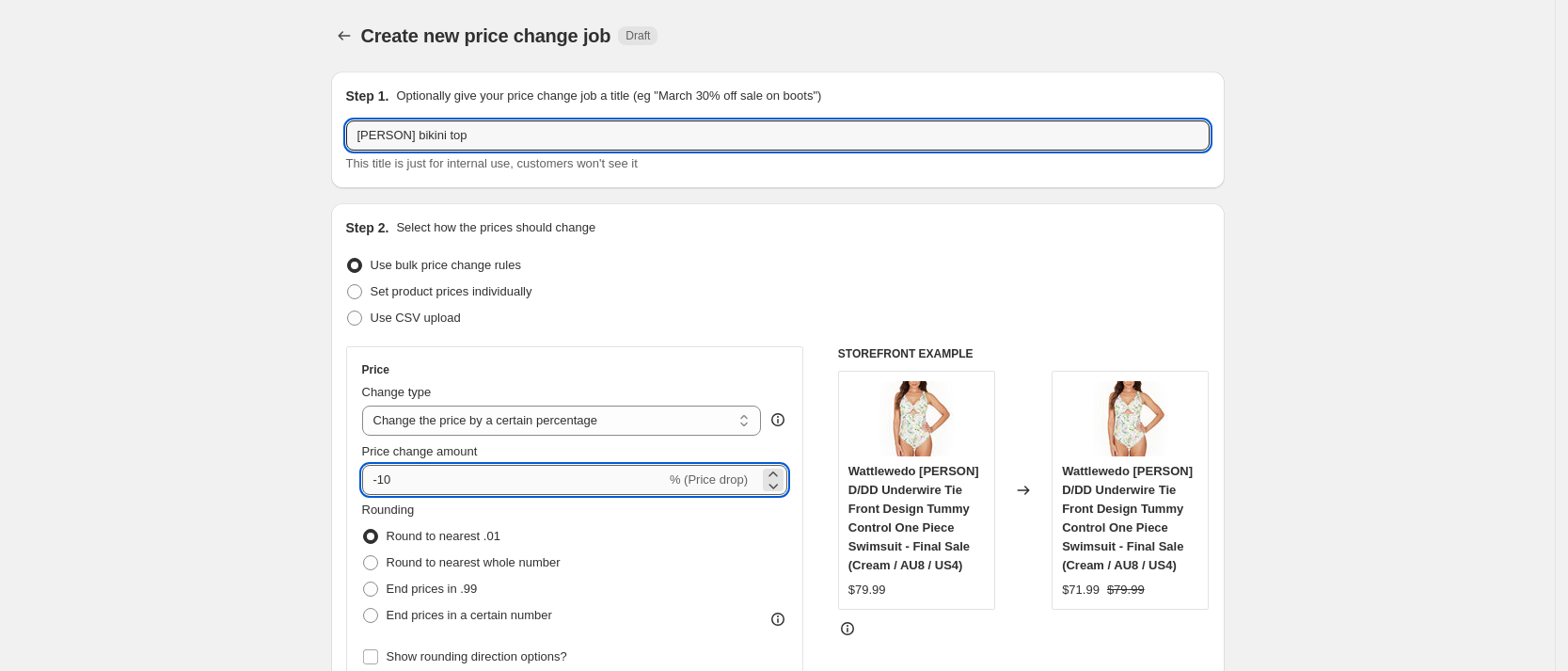 click on "-10" at bounding box center (514, 480) 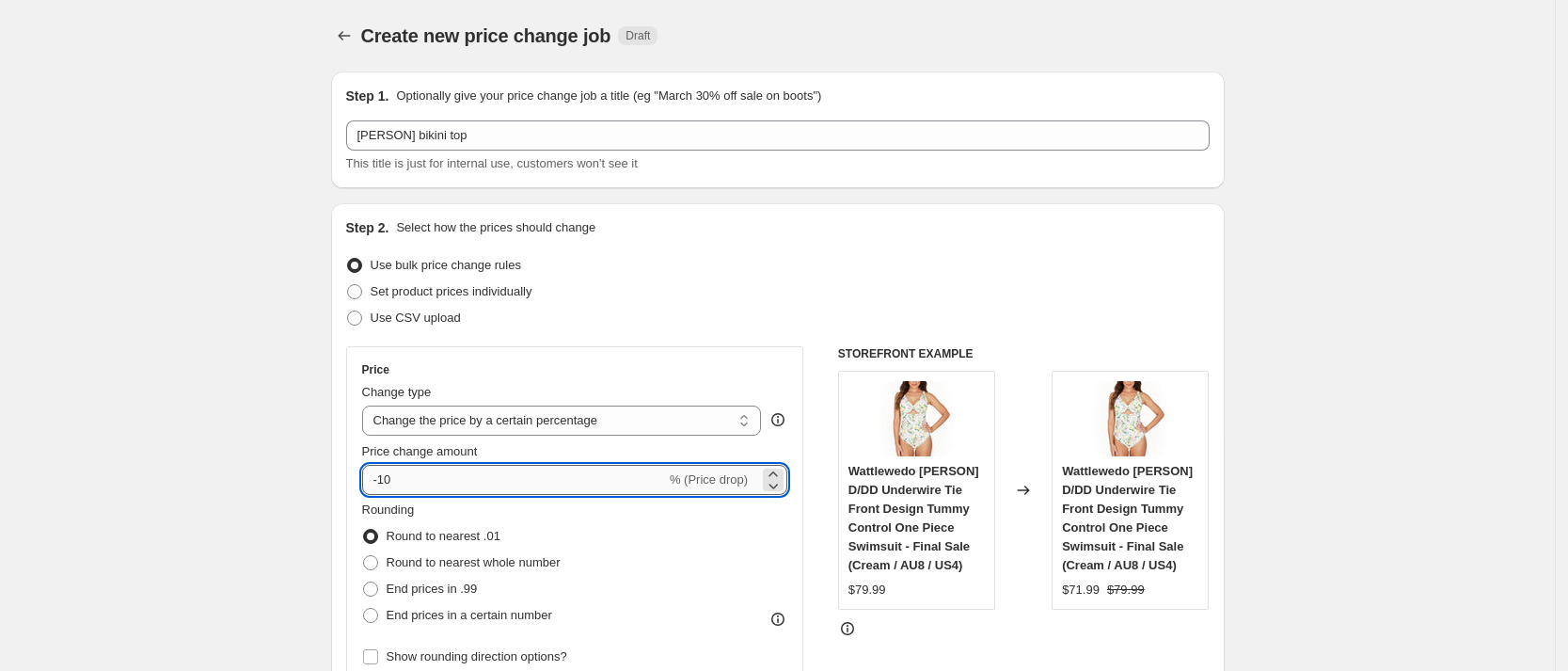 type on "-1" 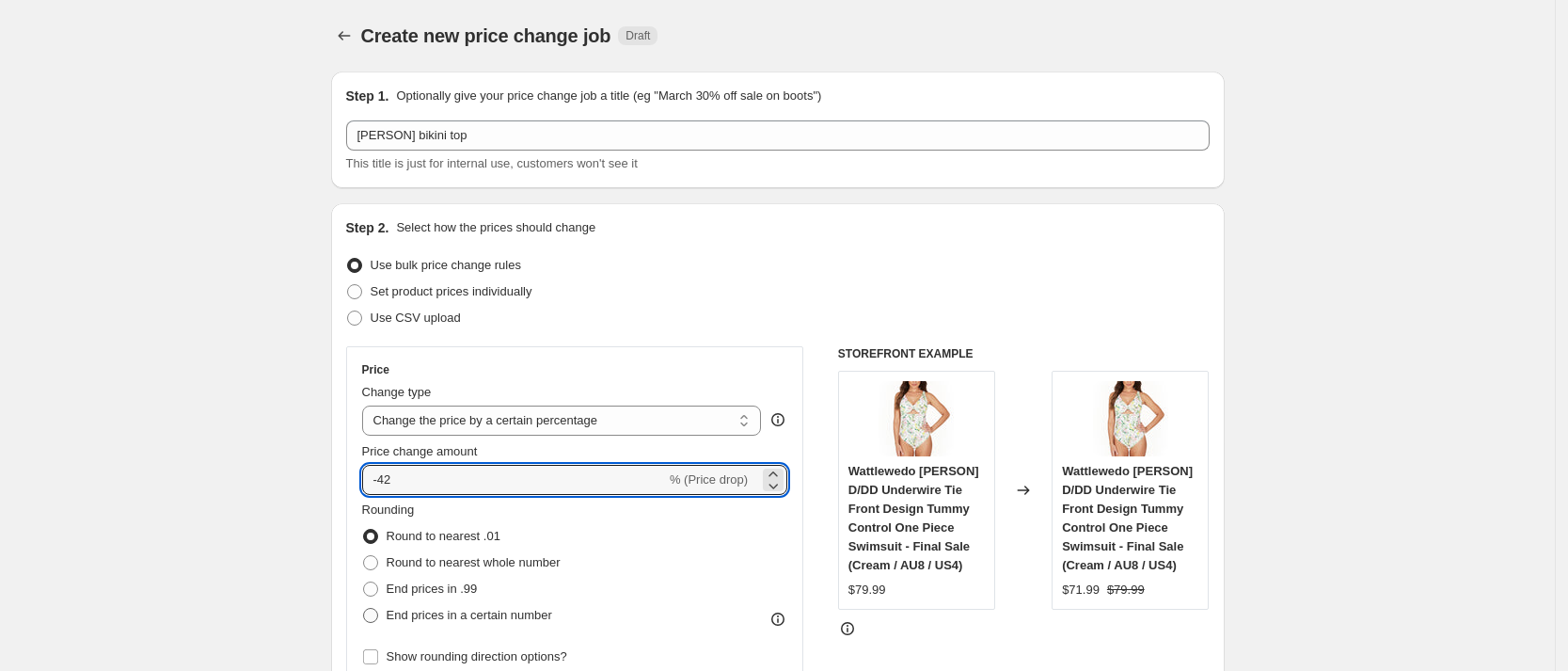type on "-42" 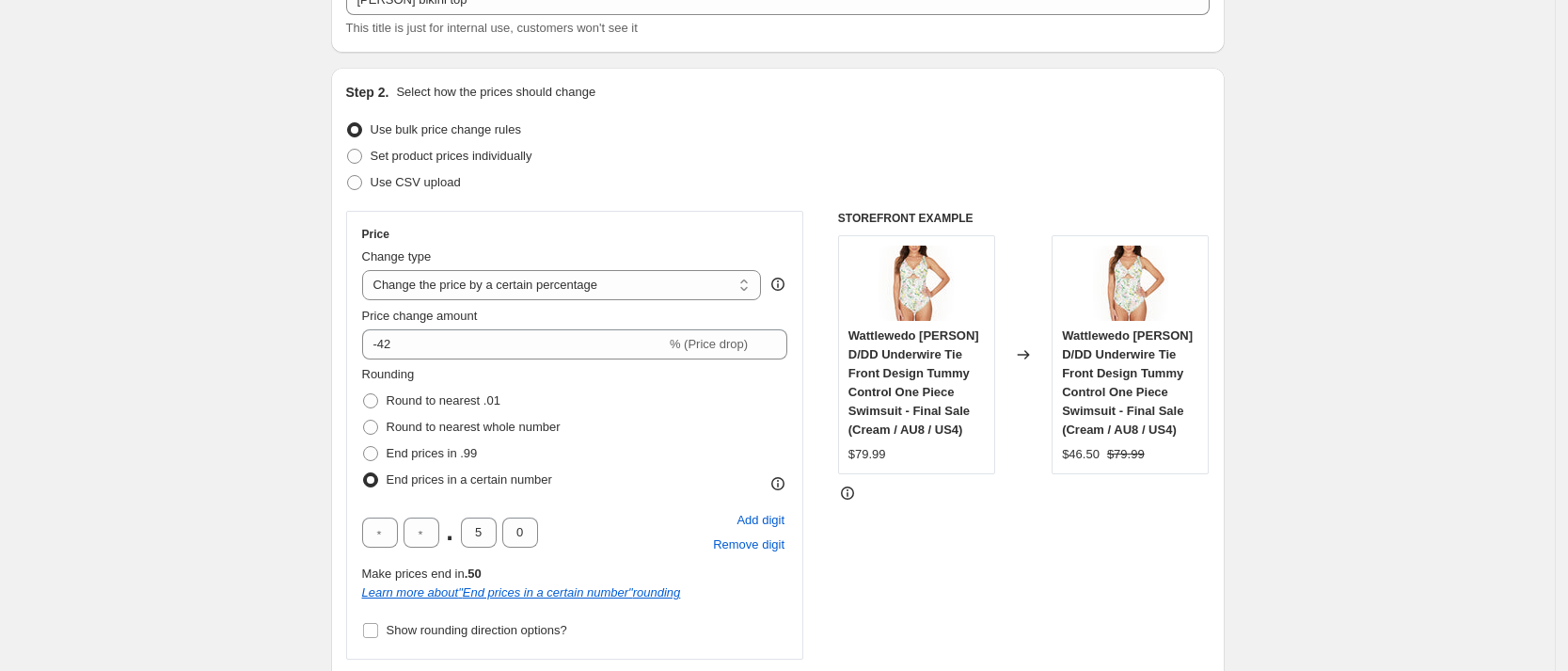 scroll, scrollTop: 136, scrollLeft: 0, axis: vertical 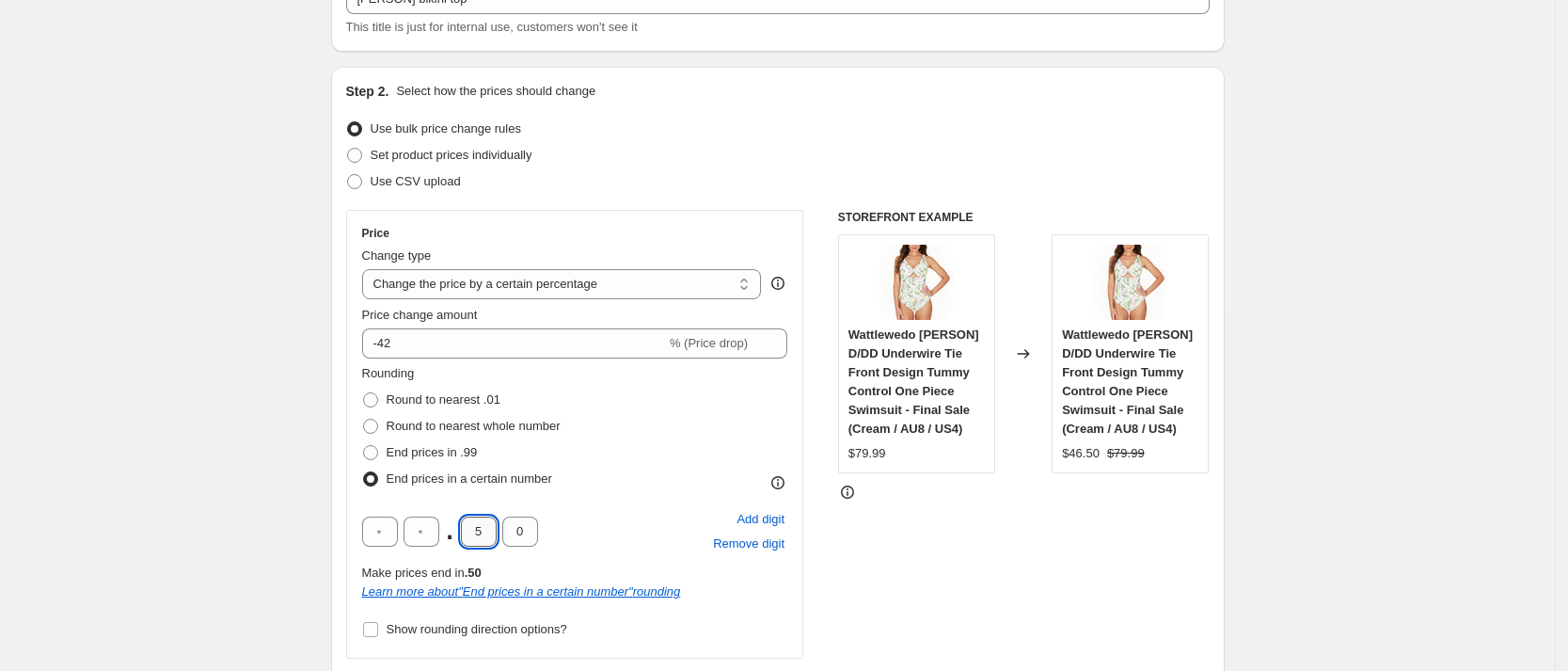 click on "5" at bounding box center [479, 532] 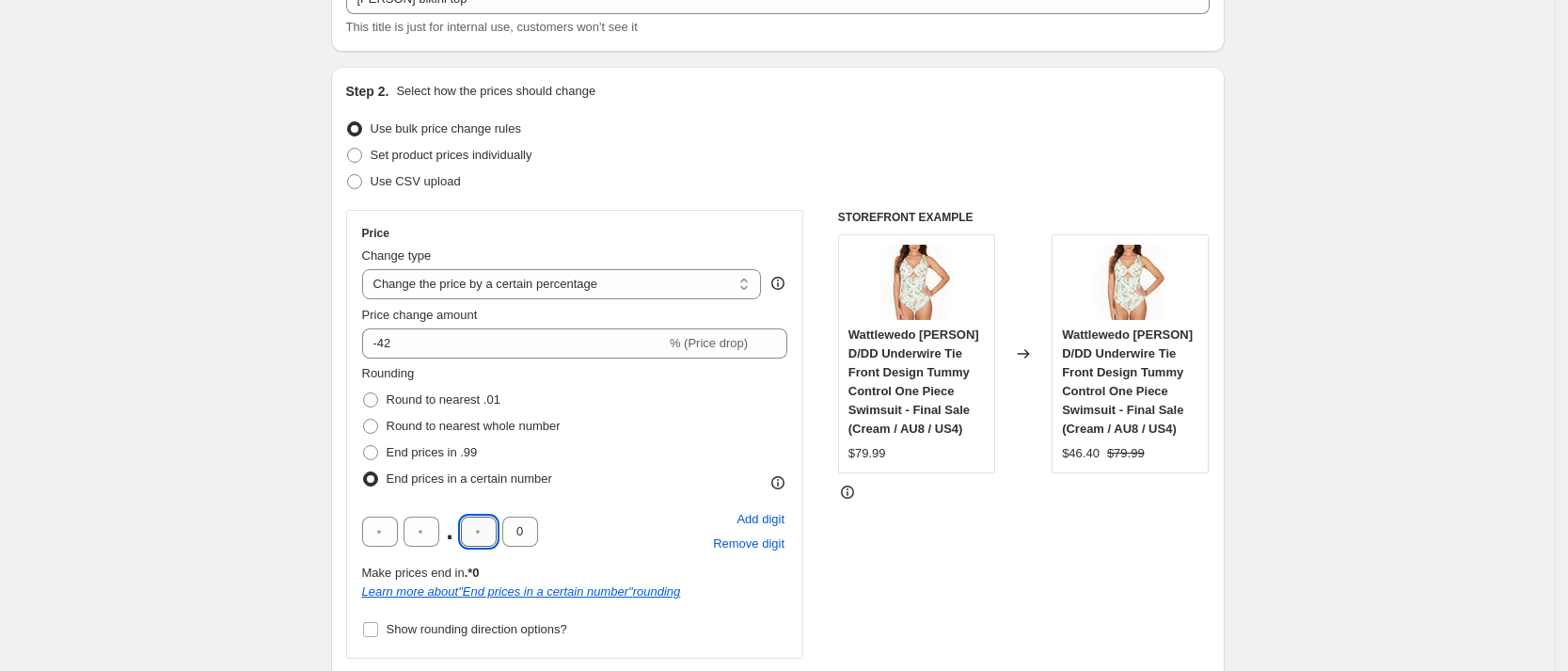 type on "9" 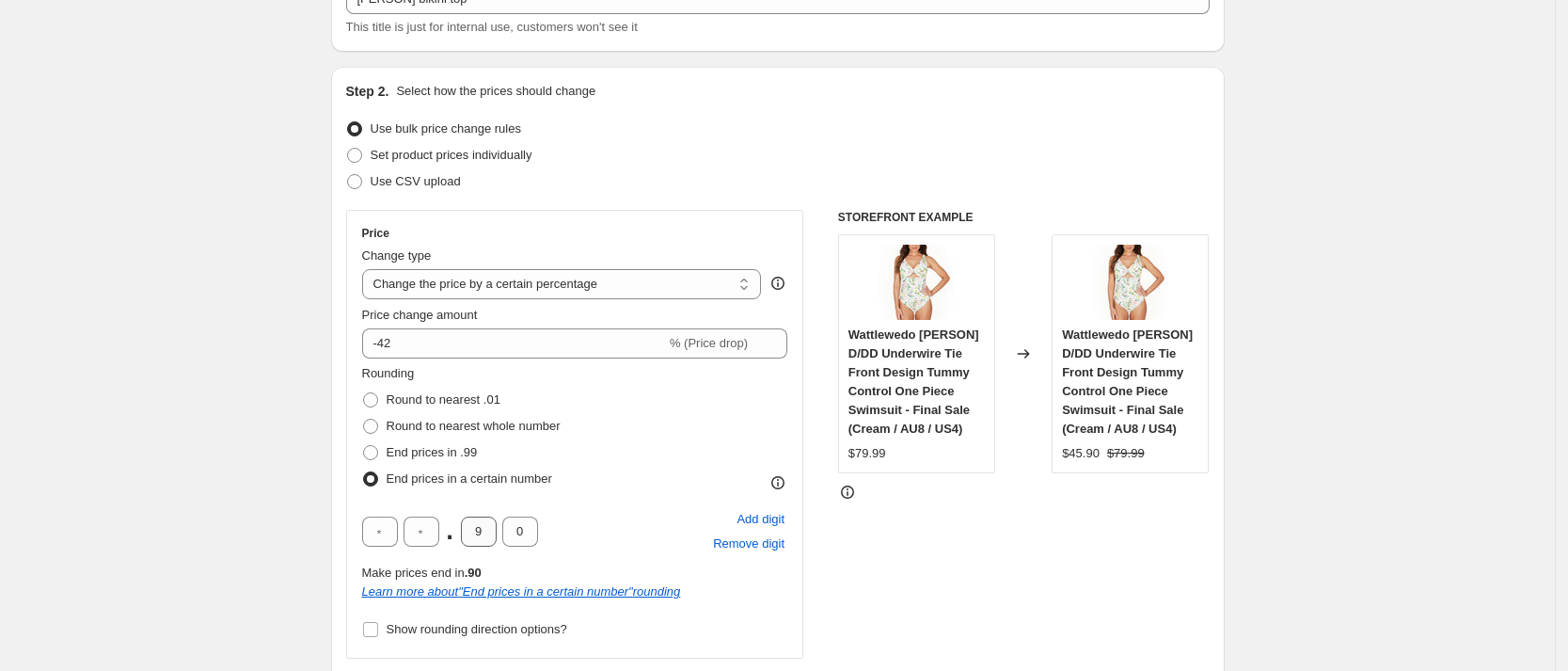 type 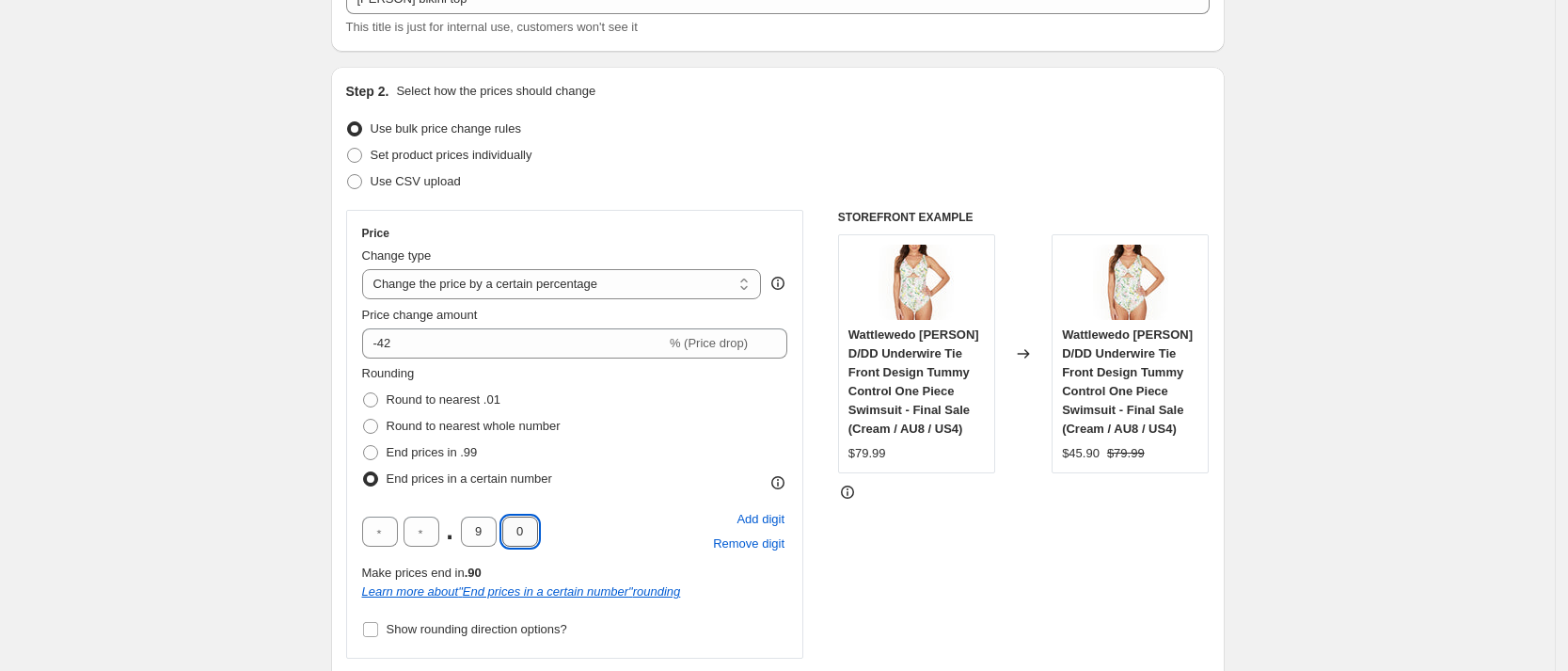 click on "0" at bounding box center (520, 532) 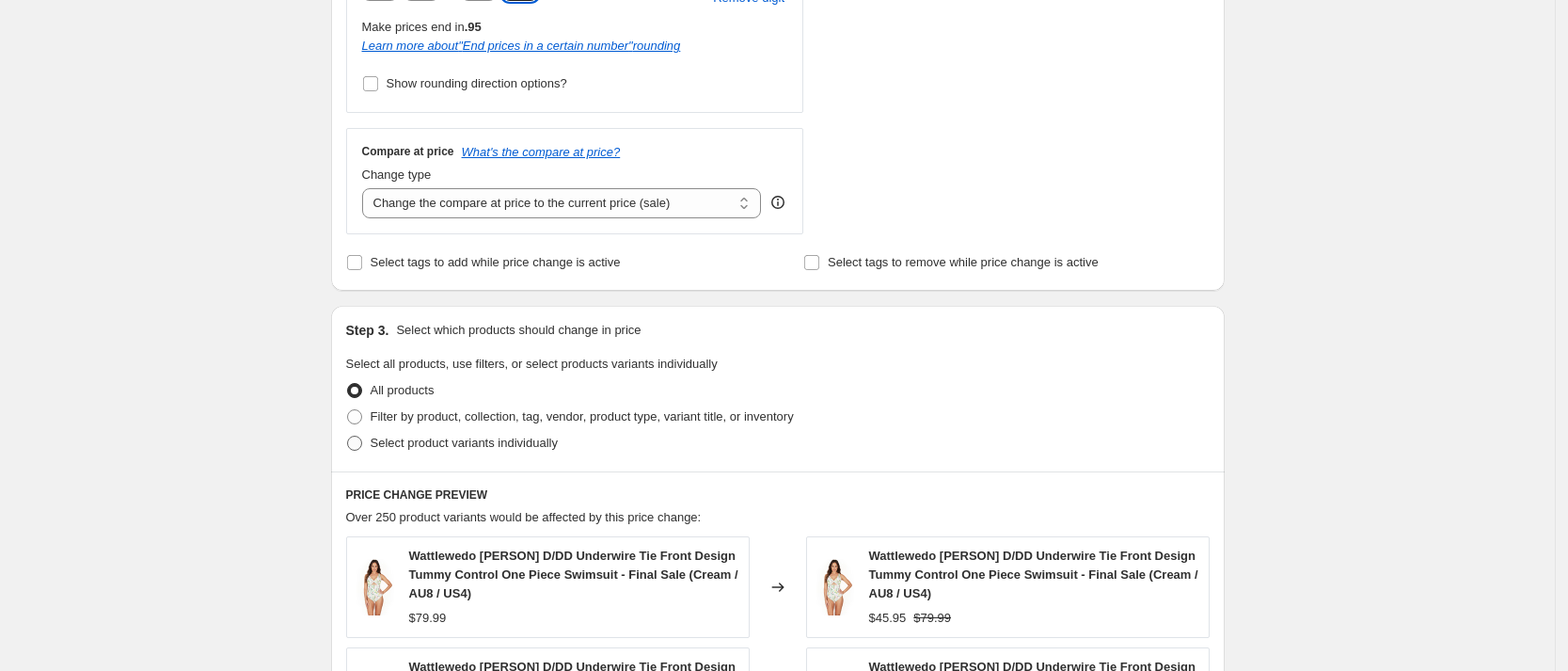 scroll, scrollTop: 724, scrollLeft: 0, axis: vertical 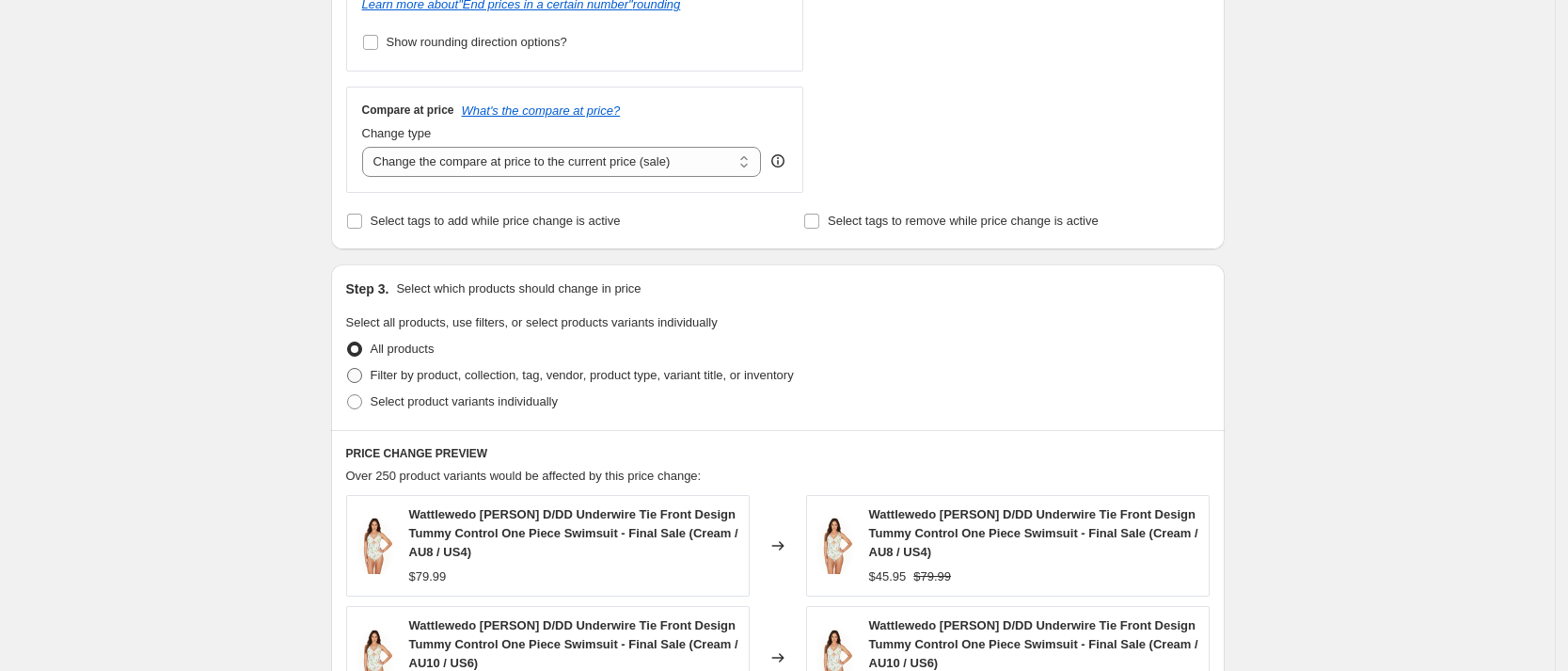 type on "5" 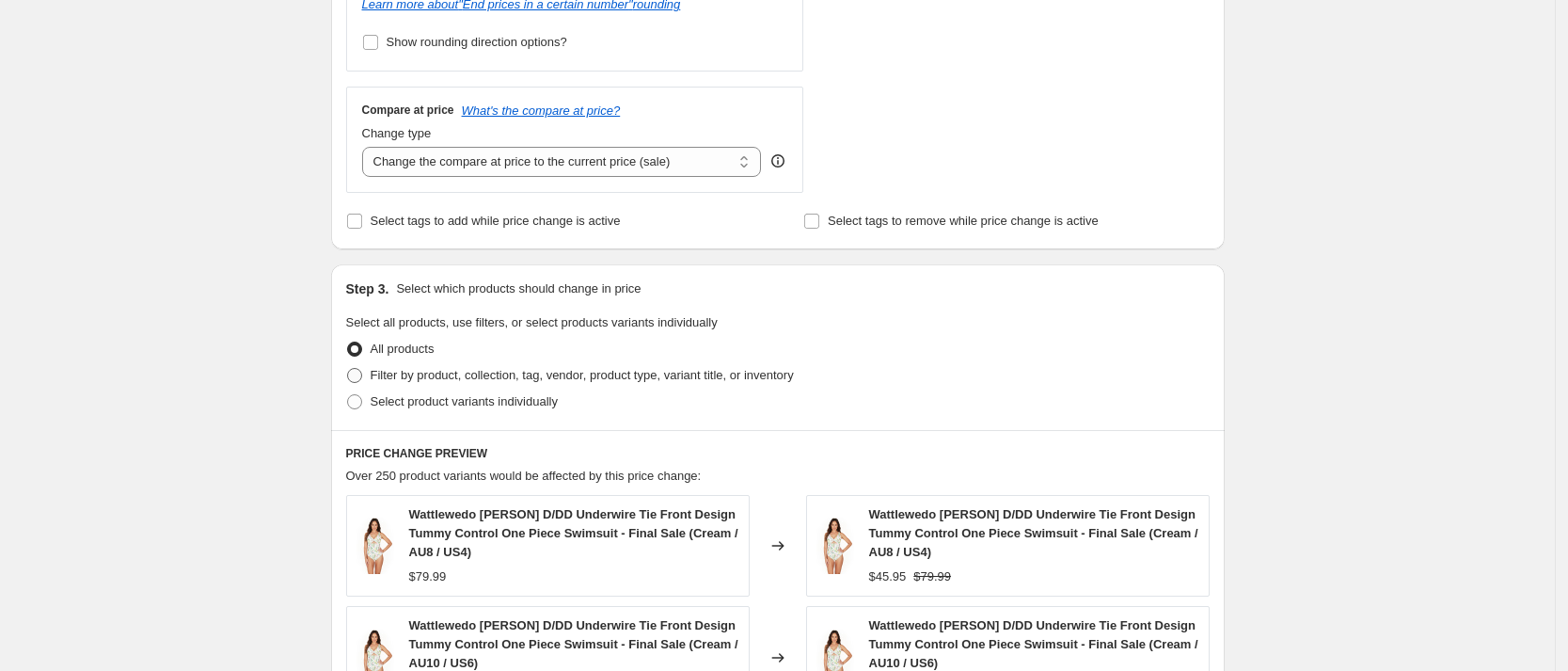 radio on "true" 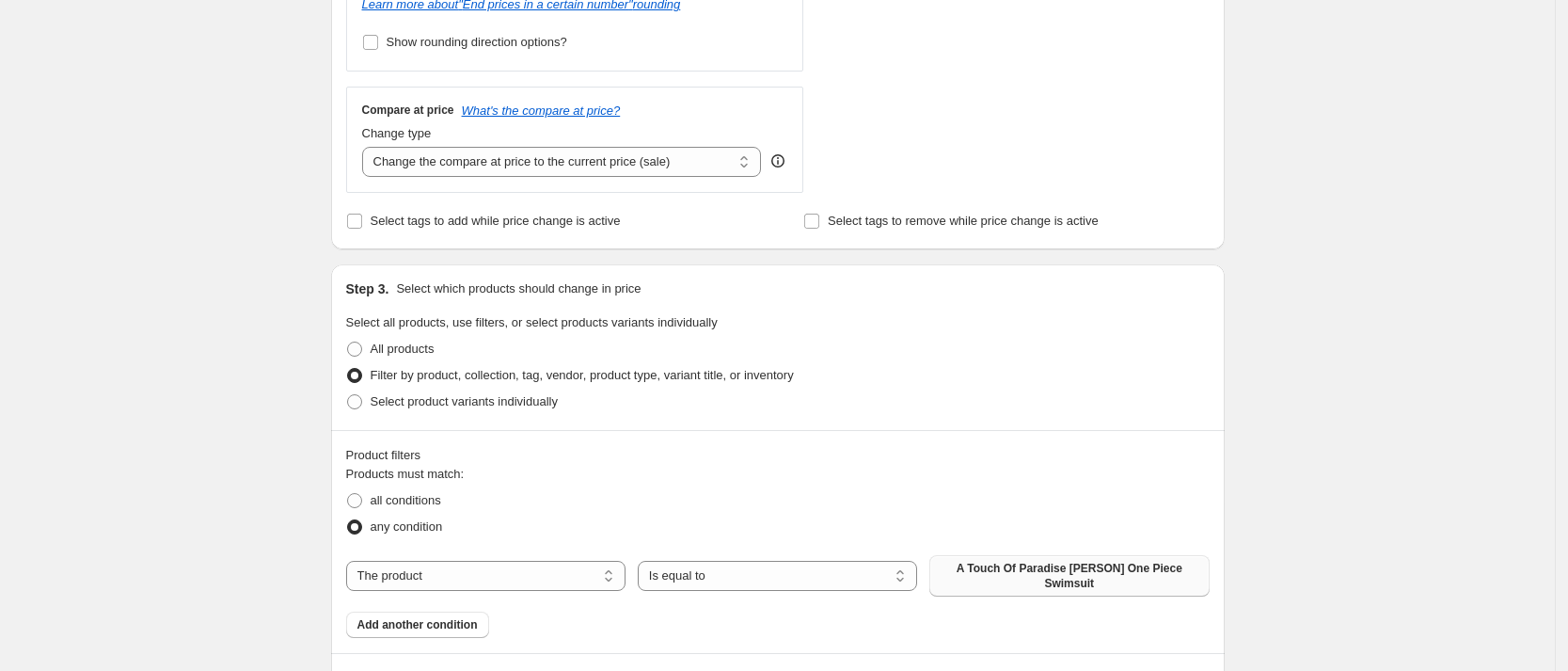 click on "A Touch Of Paradise [PRODUCT] [PRODUCT]" at bounding box center (1069, 576) 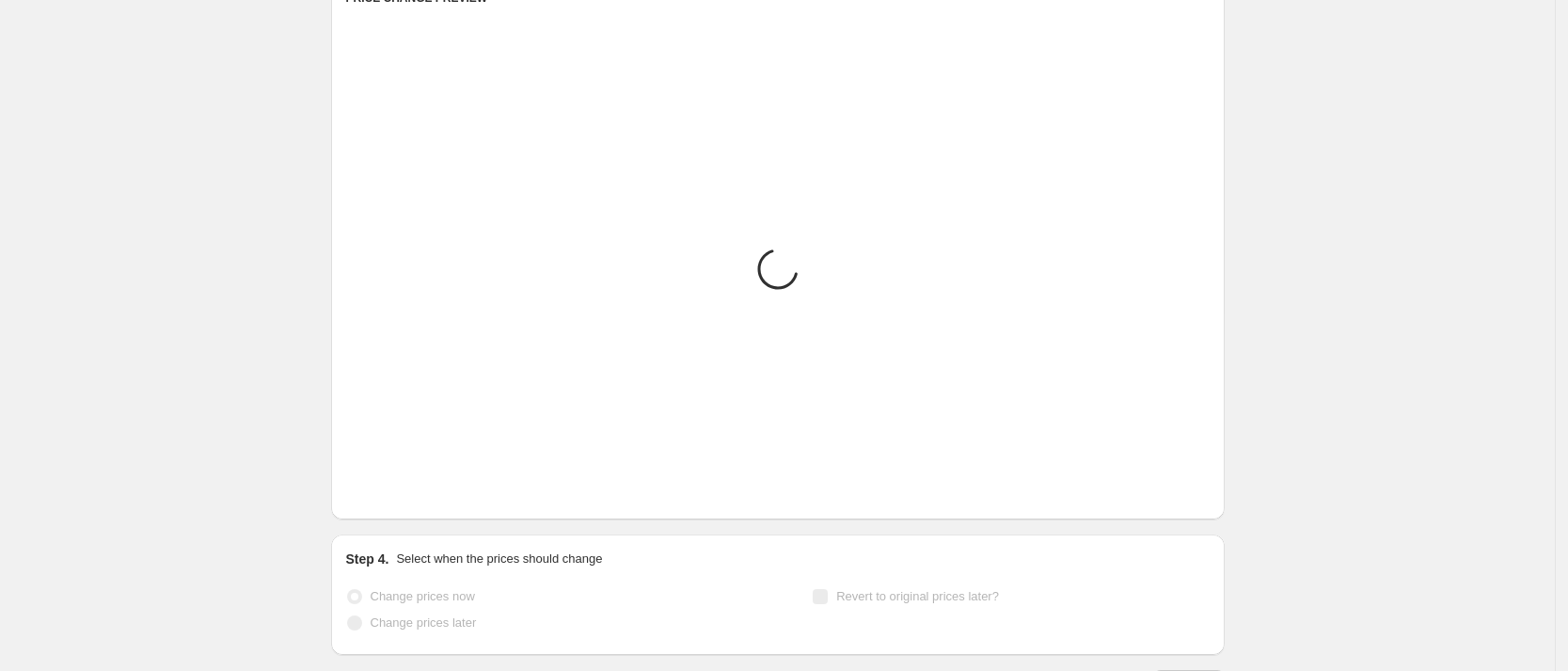 scroll, scrollTop: 1532, scrollLeft: 0, axis: vertical 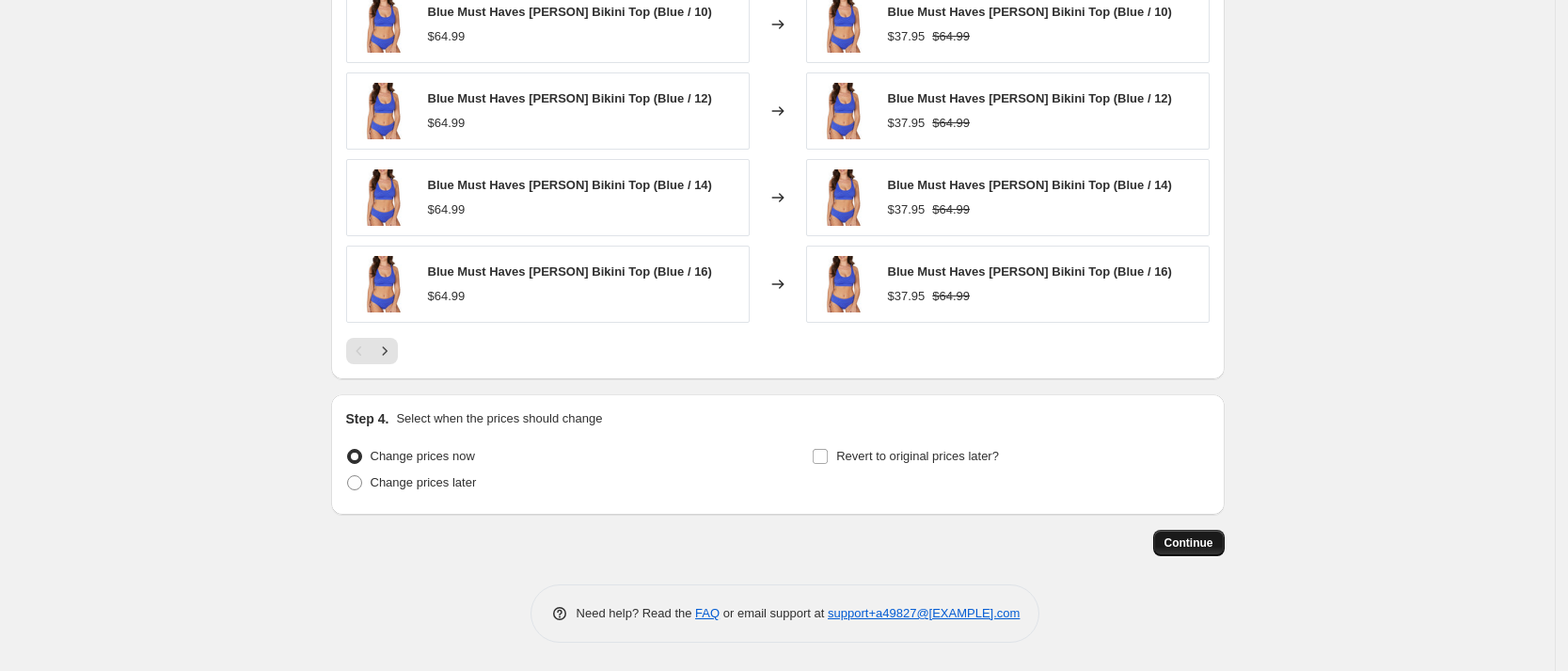 click on "Continue" at bounding box center (1189, 543) 